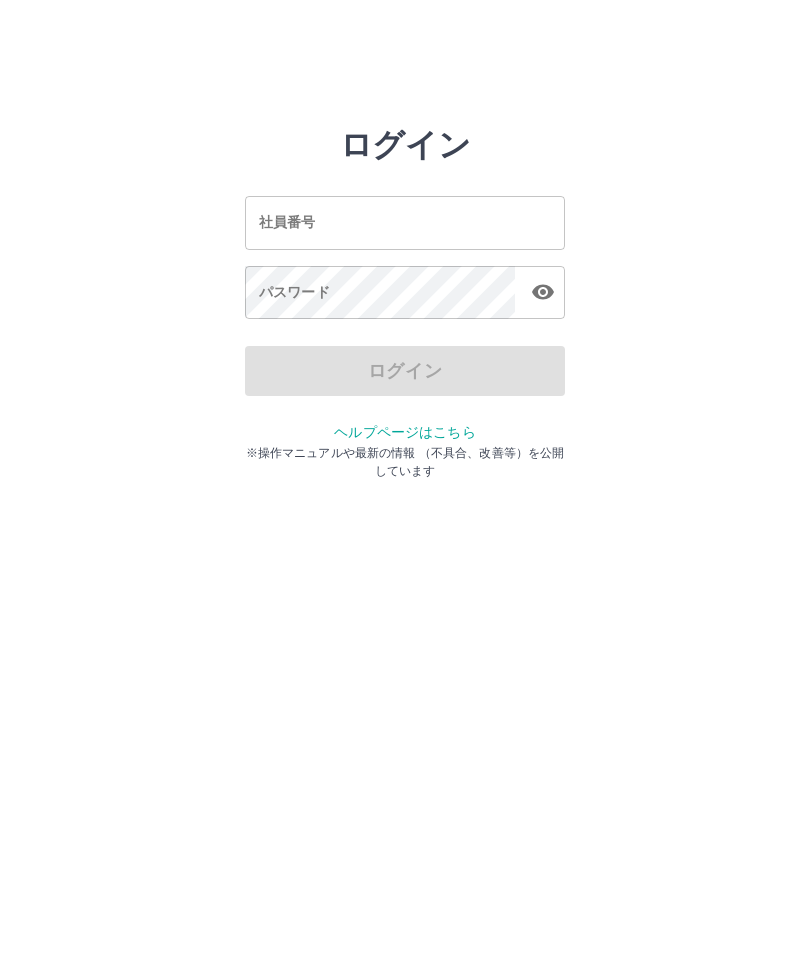 scroll, scrollTop: 0, scrollLeft: 0, axis: both 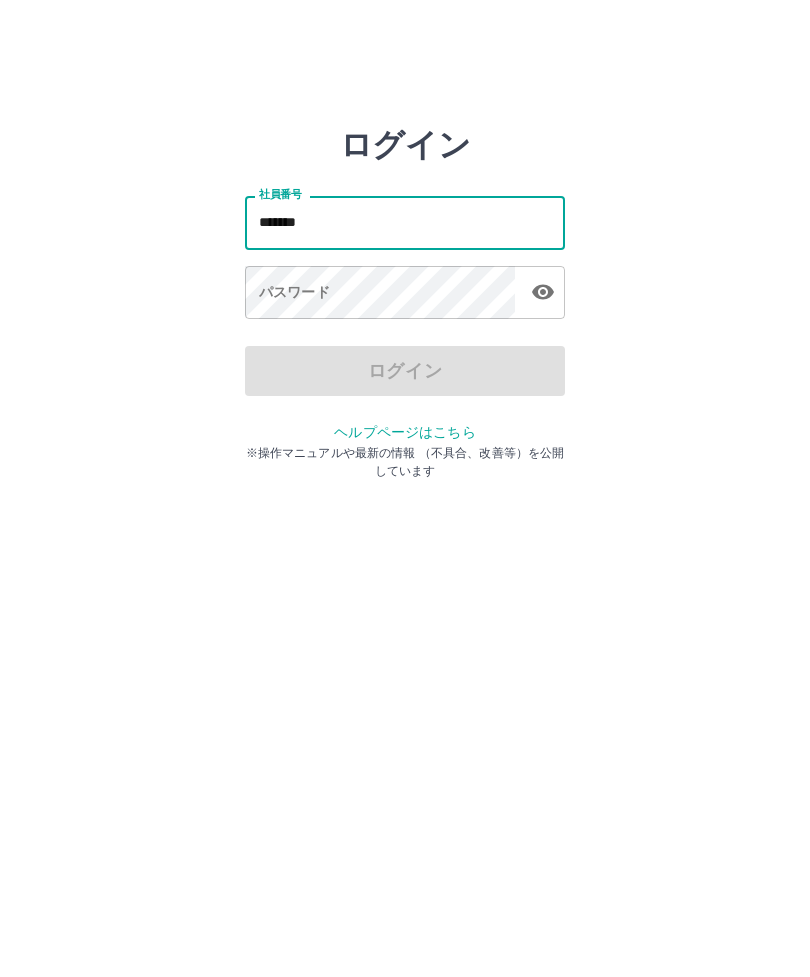 type on "*******" 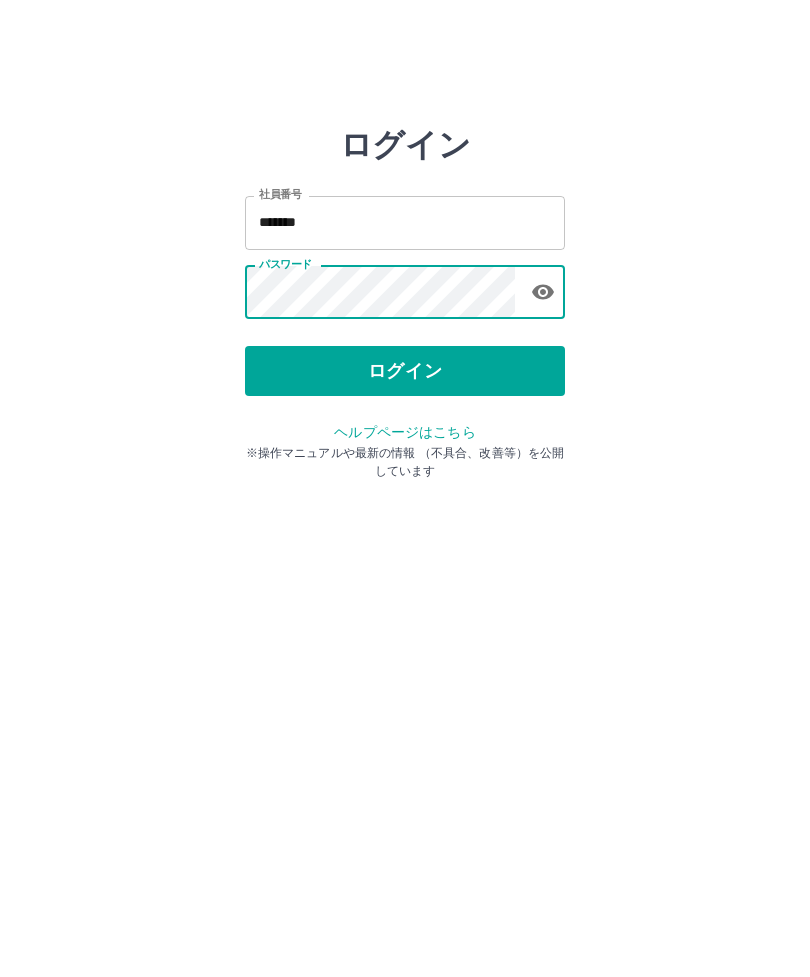 click on "ログイン" at bounding box center [405, 371] 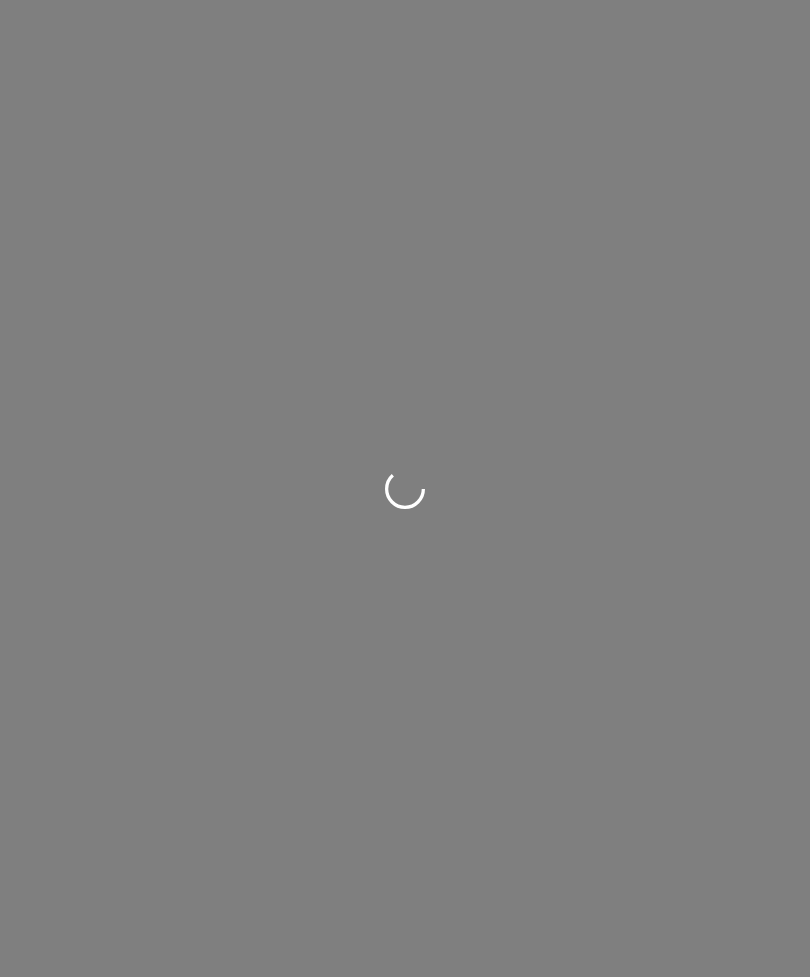 scroll, scrollTop: 0, scrollLeft: 0, axis: both 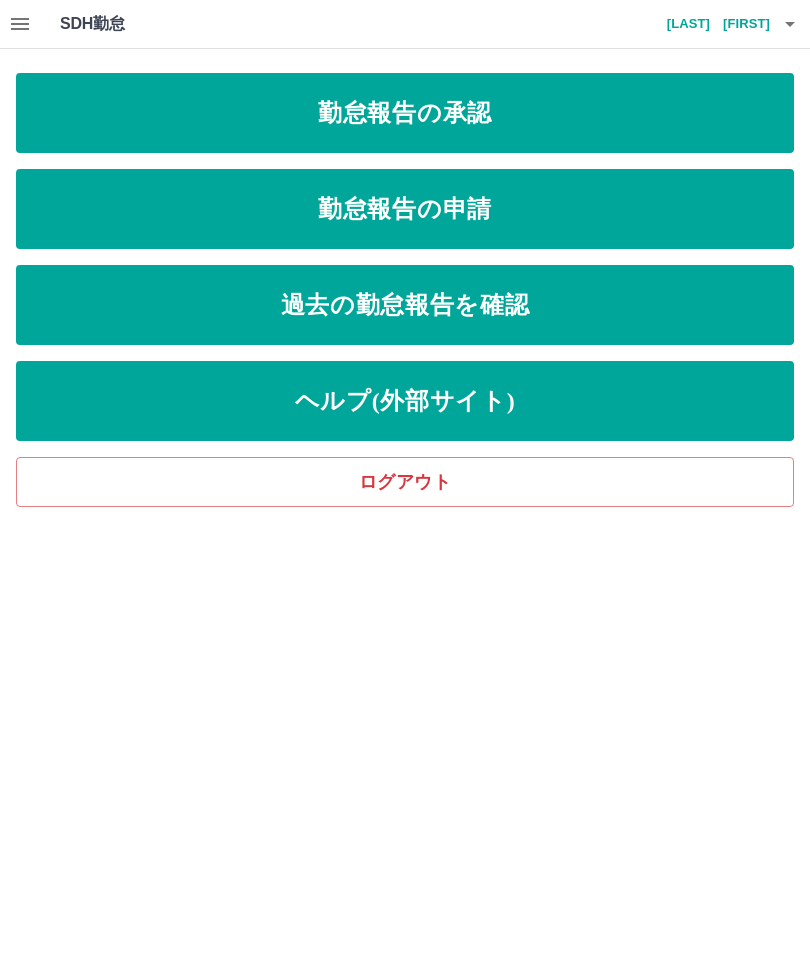 click on "勤怠報告の申請" at bounding box center (405, 209) 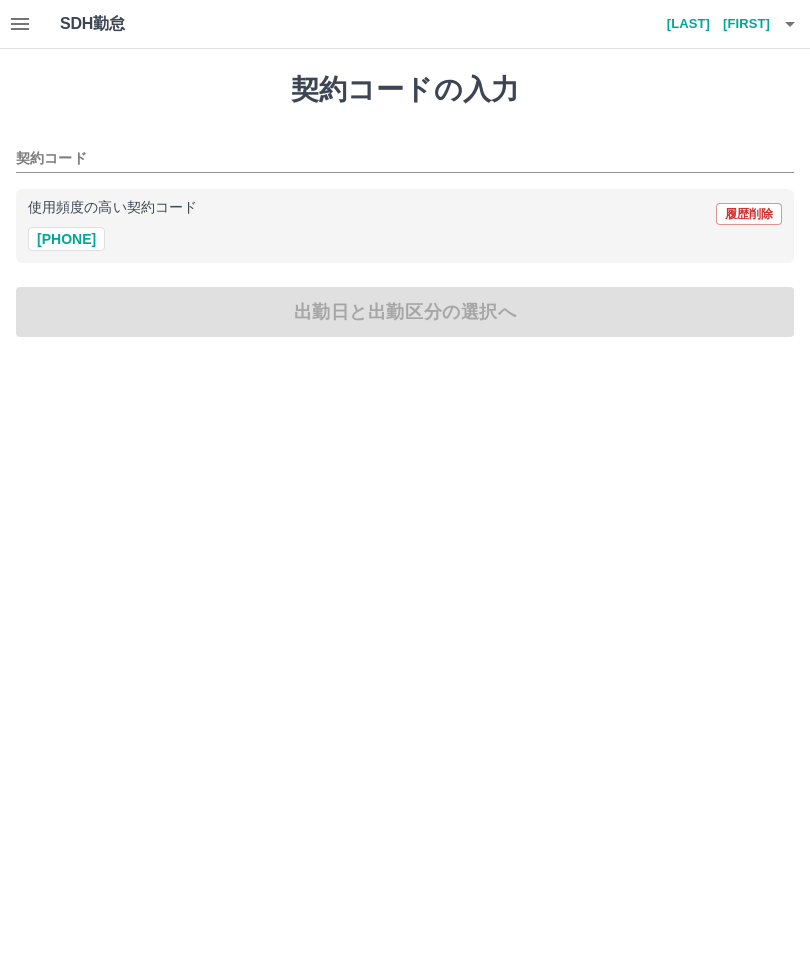 click on "[PHONE]" at bounding box center (66, 239) 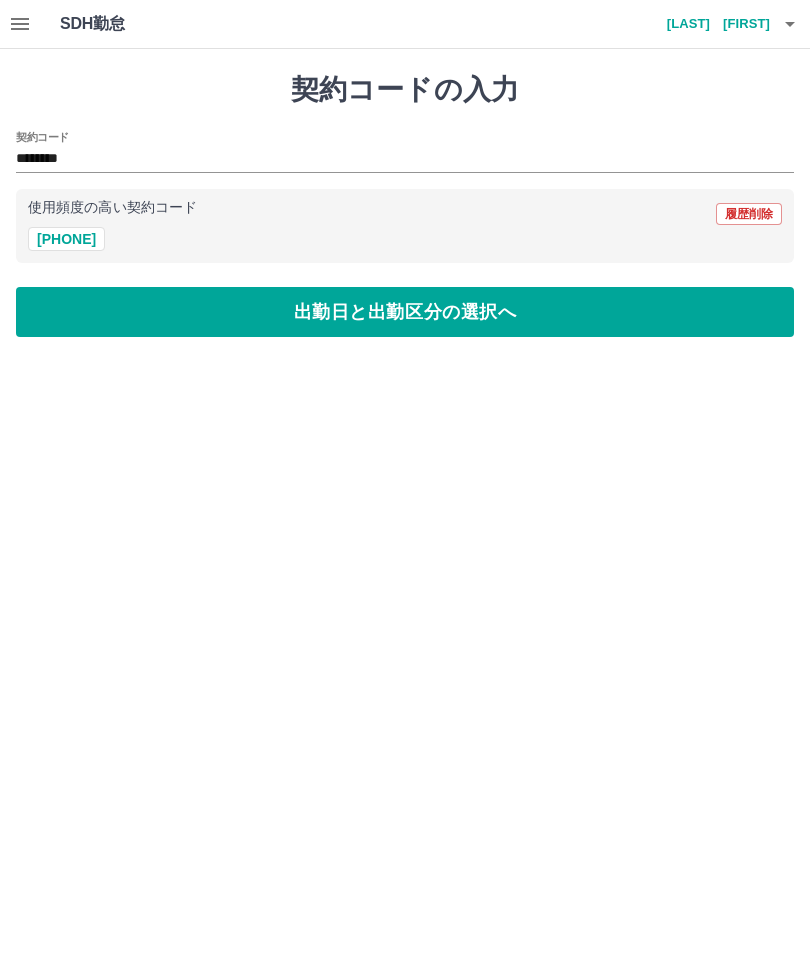 click on "出勤日と出勤区分の選択へ" at bounding box center (405, 312) 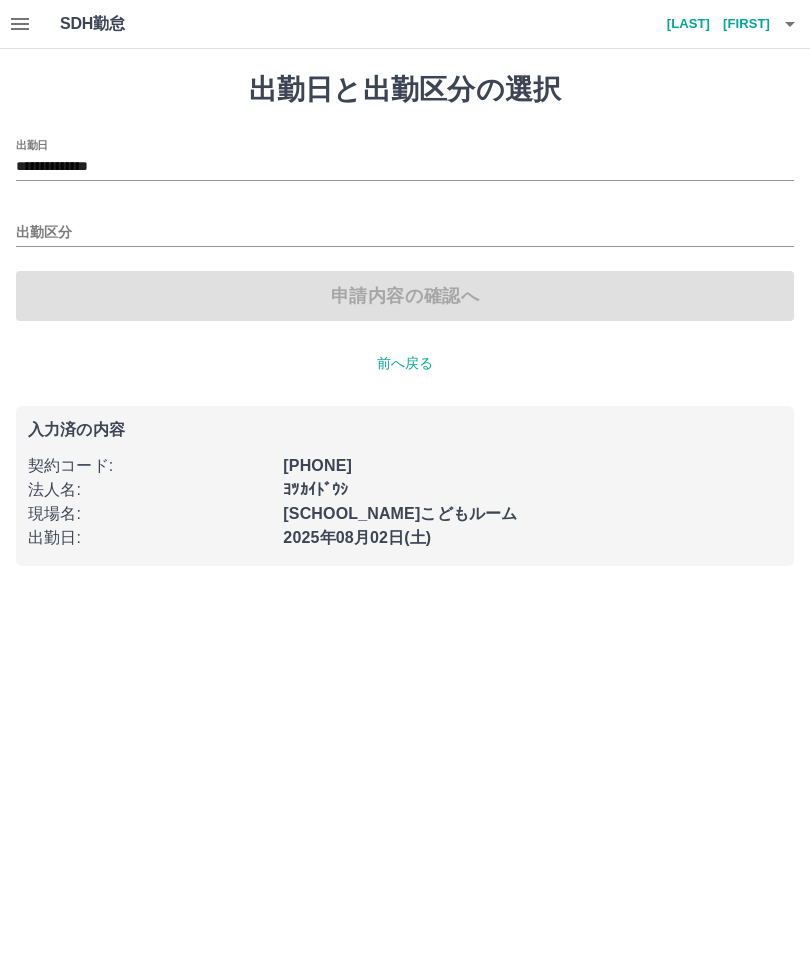 click on "**********" at bounding box center [405, 167] 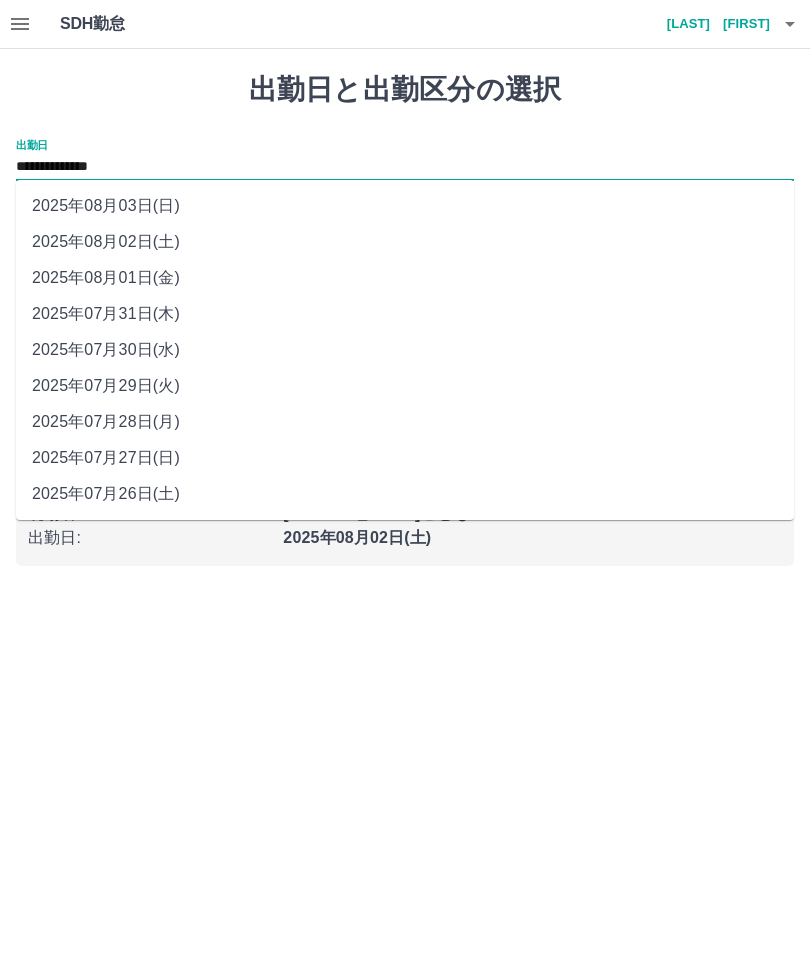 click on "2025年08月01日(金)" at bounding box center (405, 278) 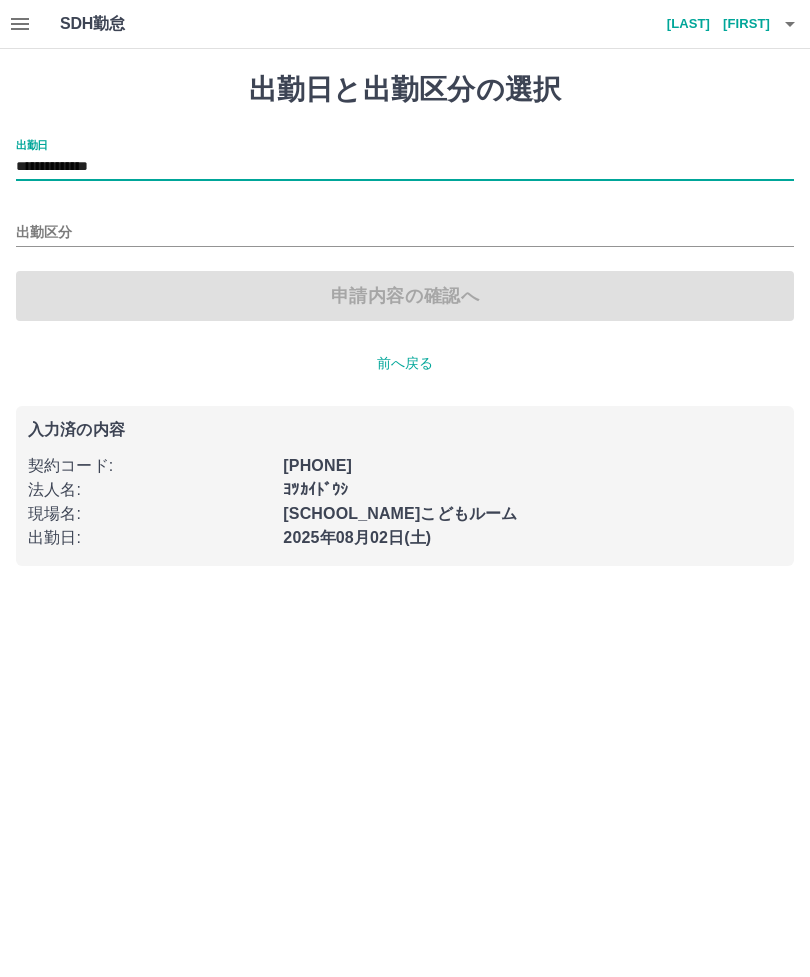 type on "**********" 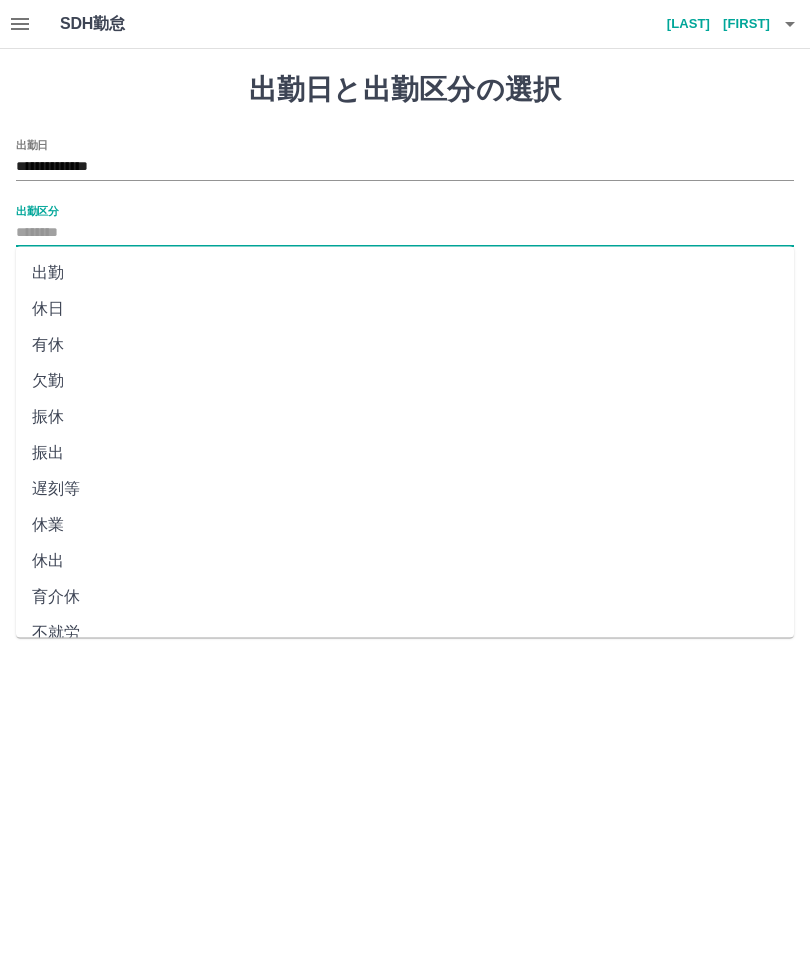 click on "出勤" at bounding box center [405, 273] 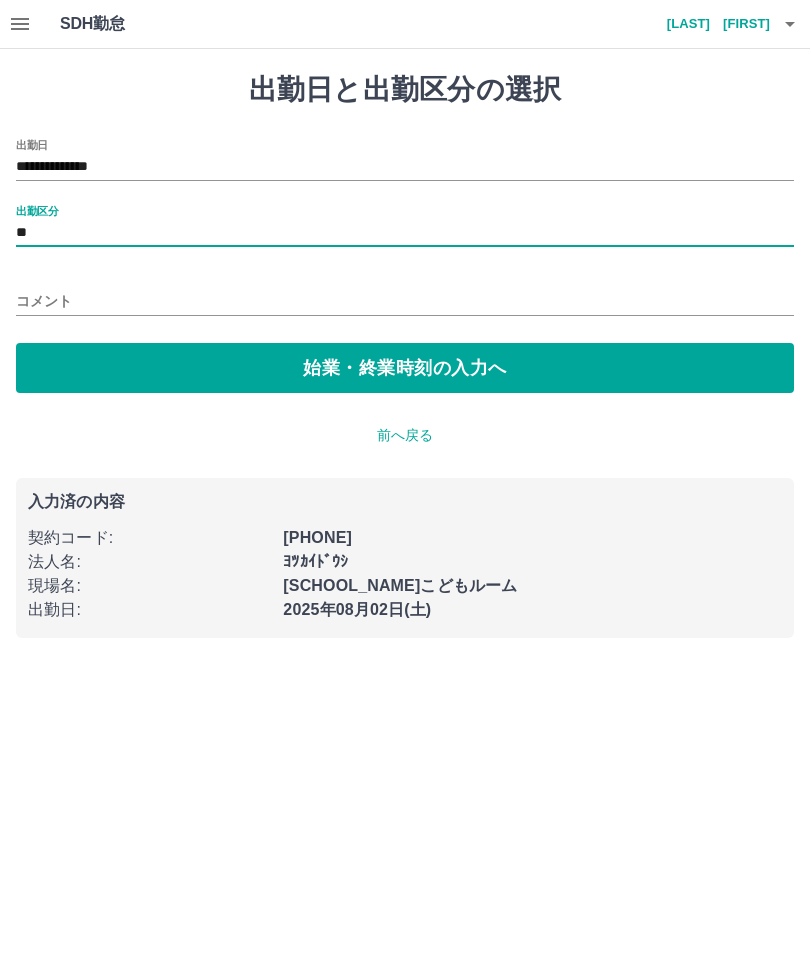 type on "**" 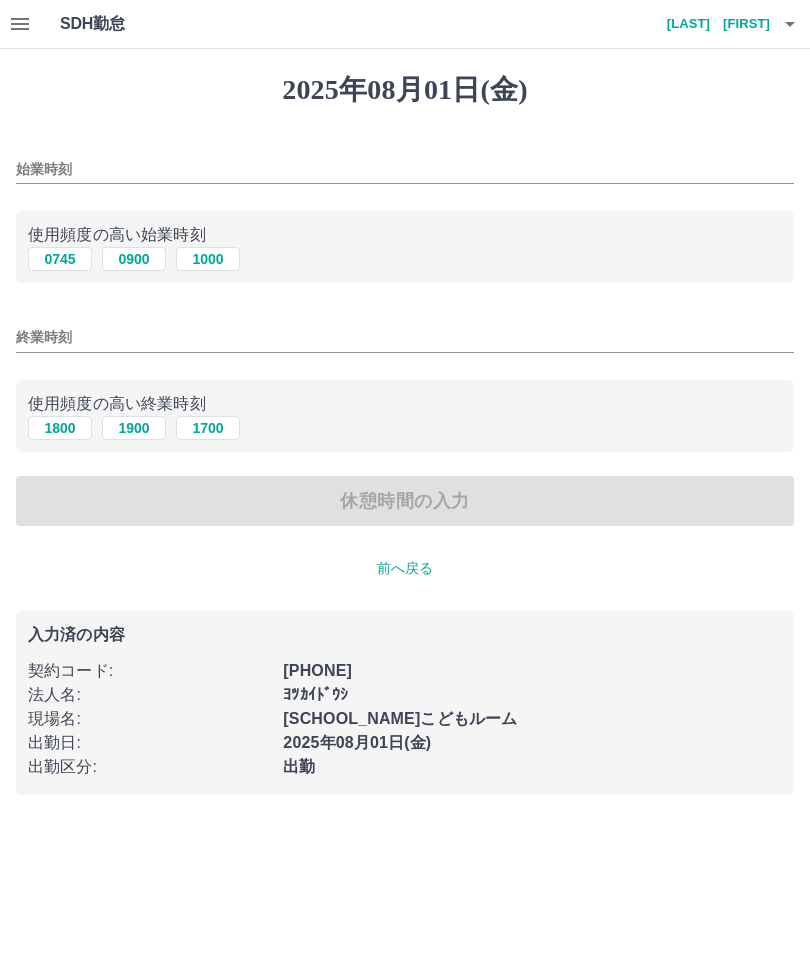 click on "0745" at bounding box center (60, 259) 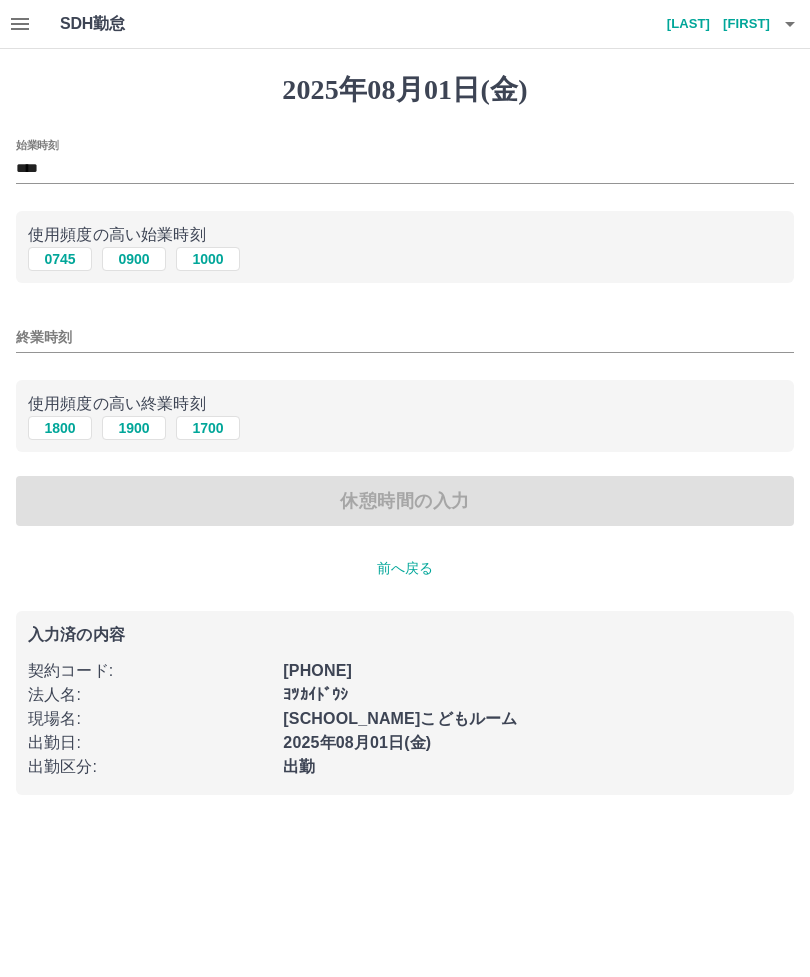 click on "終業時刻" at bounding box center [405, 337] 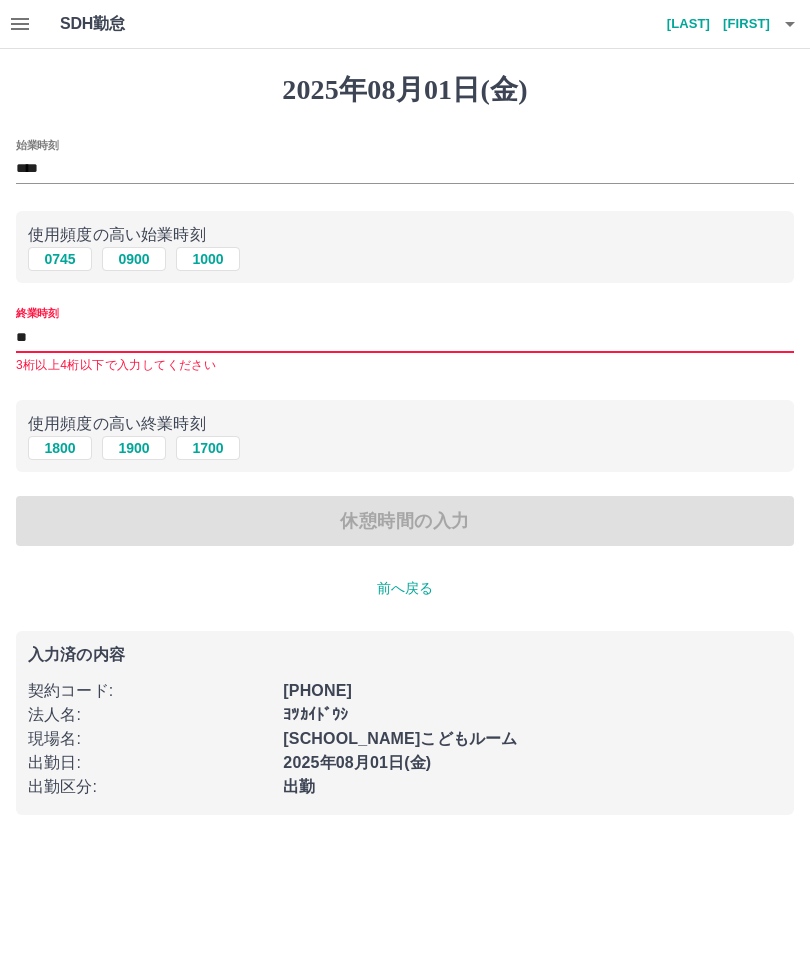 type on "*" 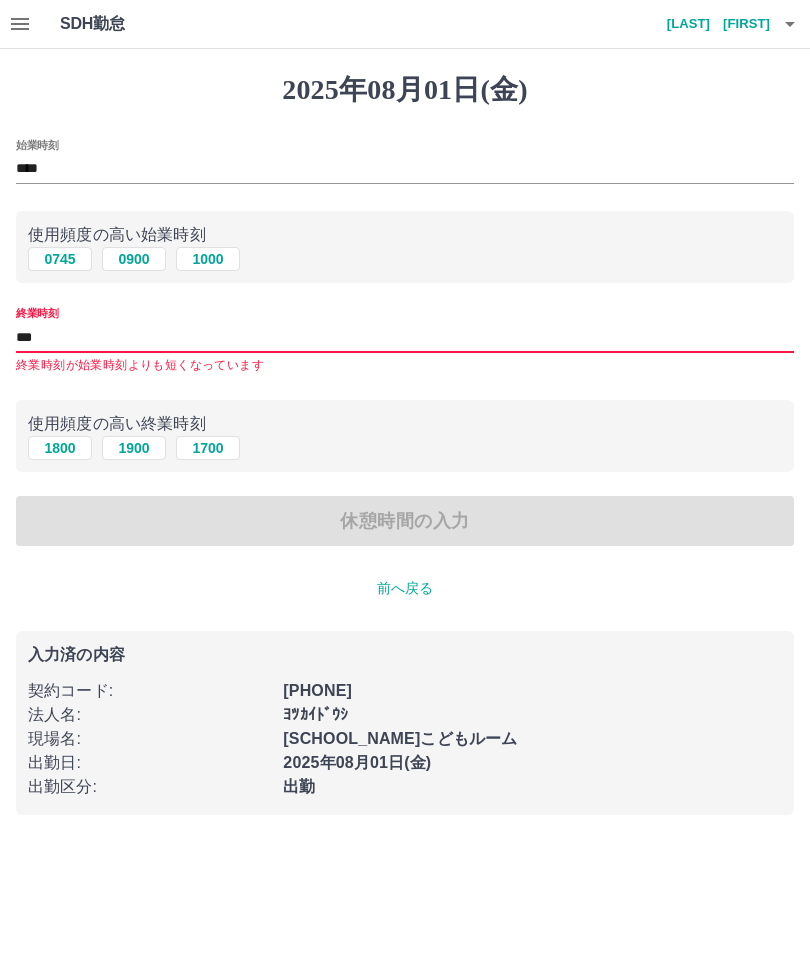 type on "****" 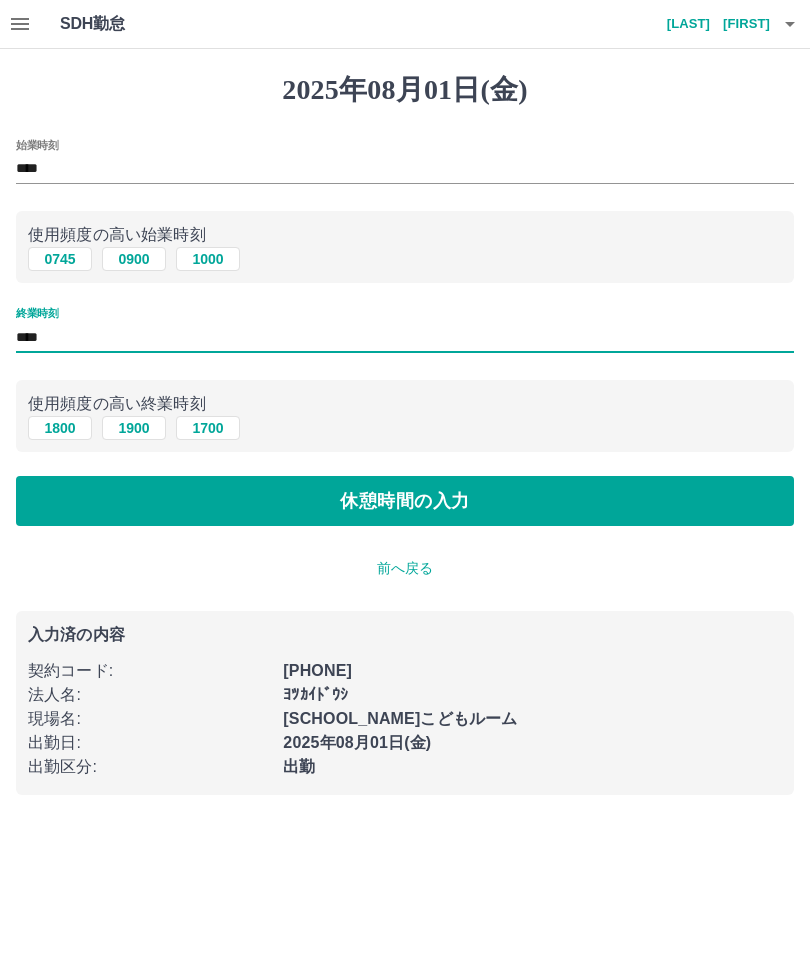 click on "前へ戻る" at bounding box center (405, 568) 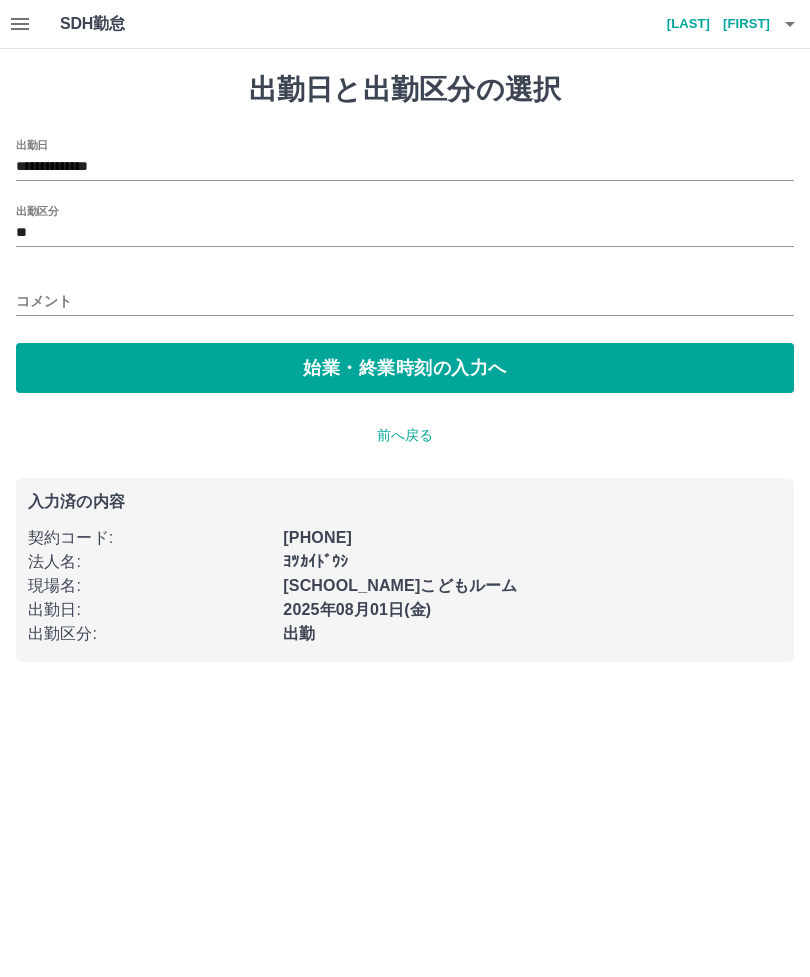 click on "コメント" at bounding box center [405, 295] 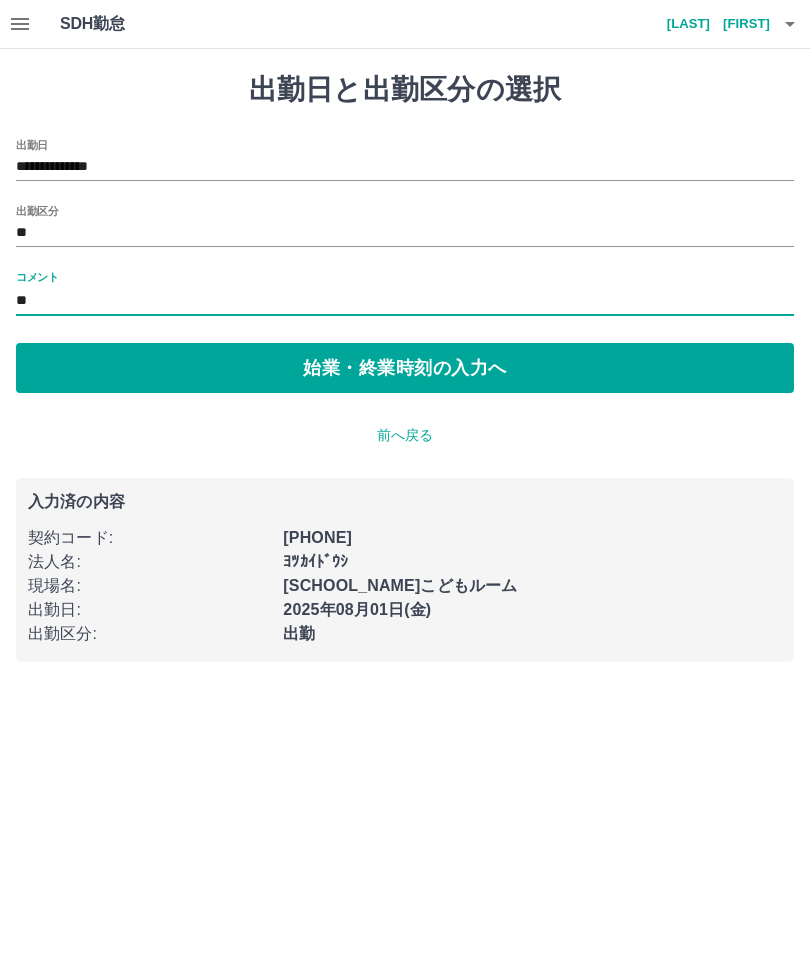 type on "*" 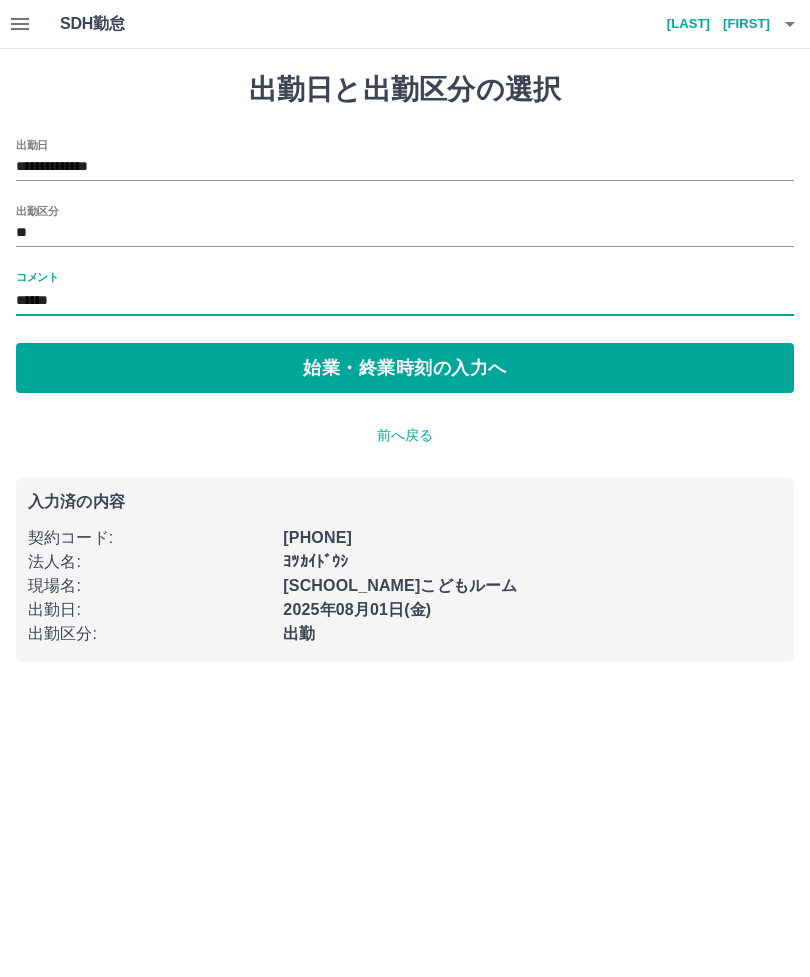 type on "****" 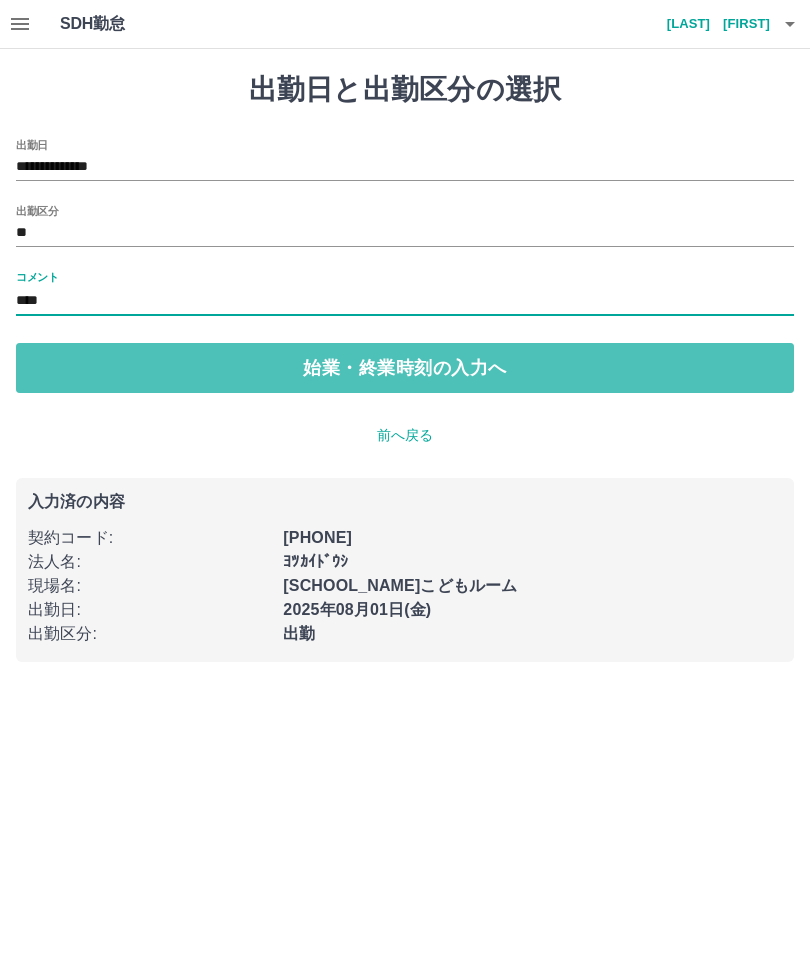 click on "始業・終業時刻の入力へ" at bounding box center (405, 368) 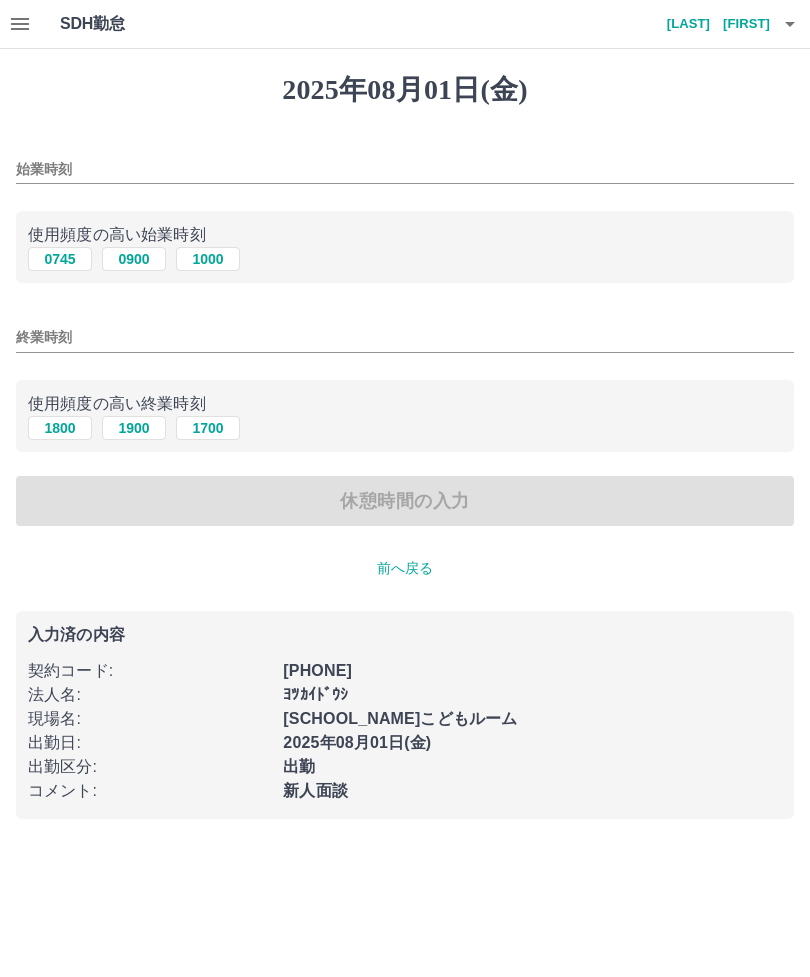 click on "0745" at bounding box center [60, 259] 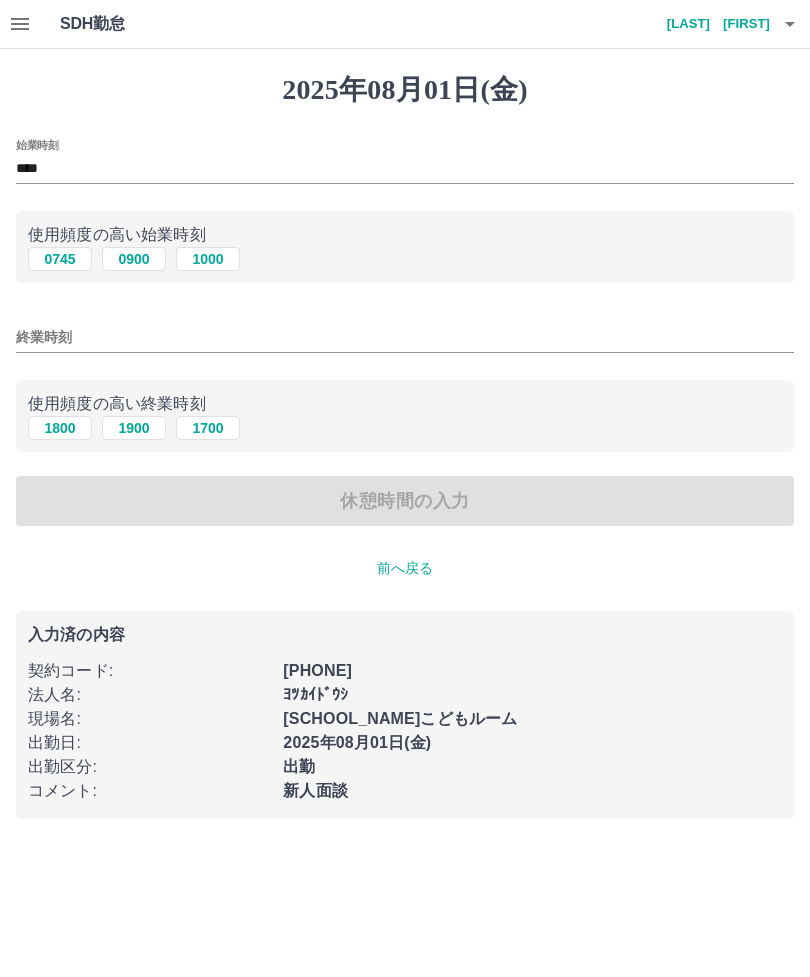 click on "終業時刻" at bounding box center [405, 337] 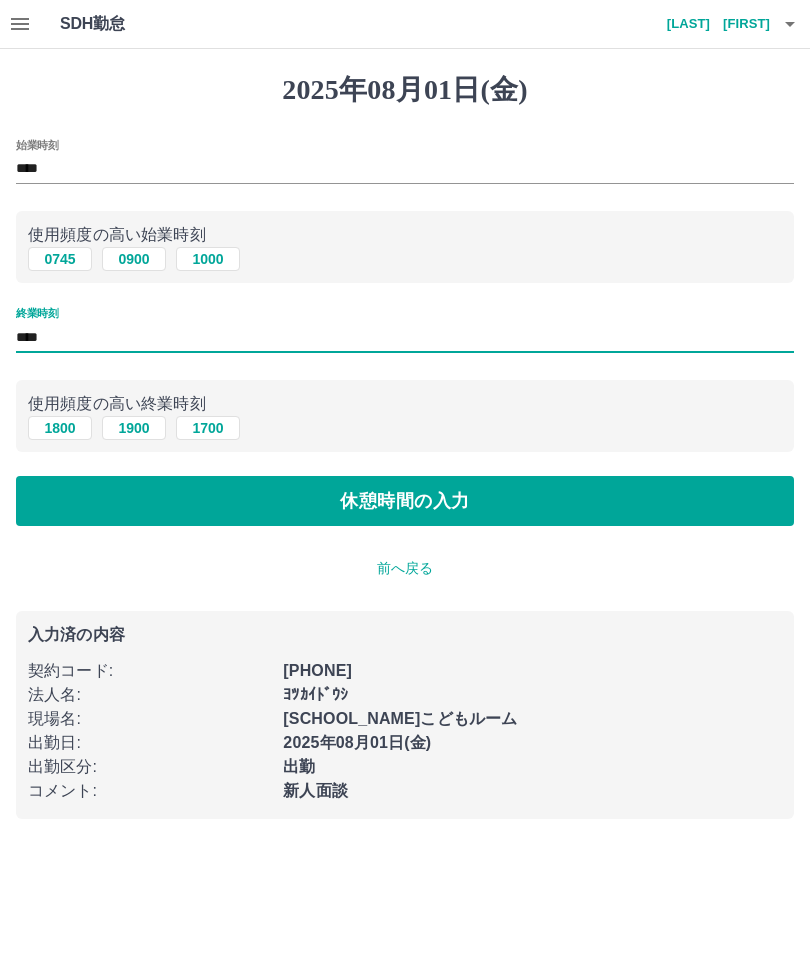 type on "****" 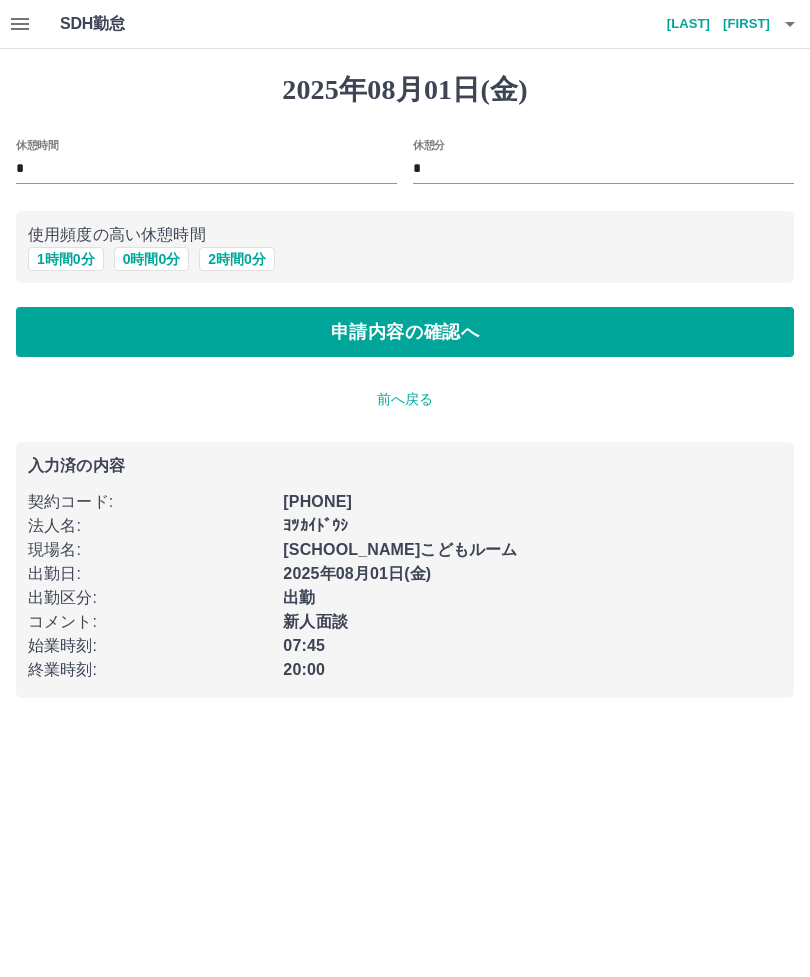 click on "1 時間 0 分" at bounding box center [66, 259] 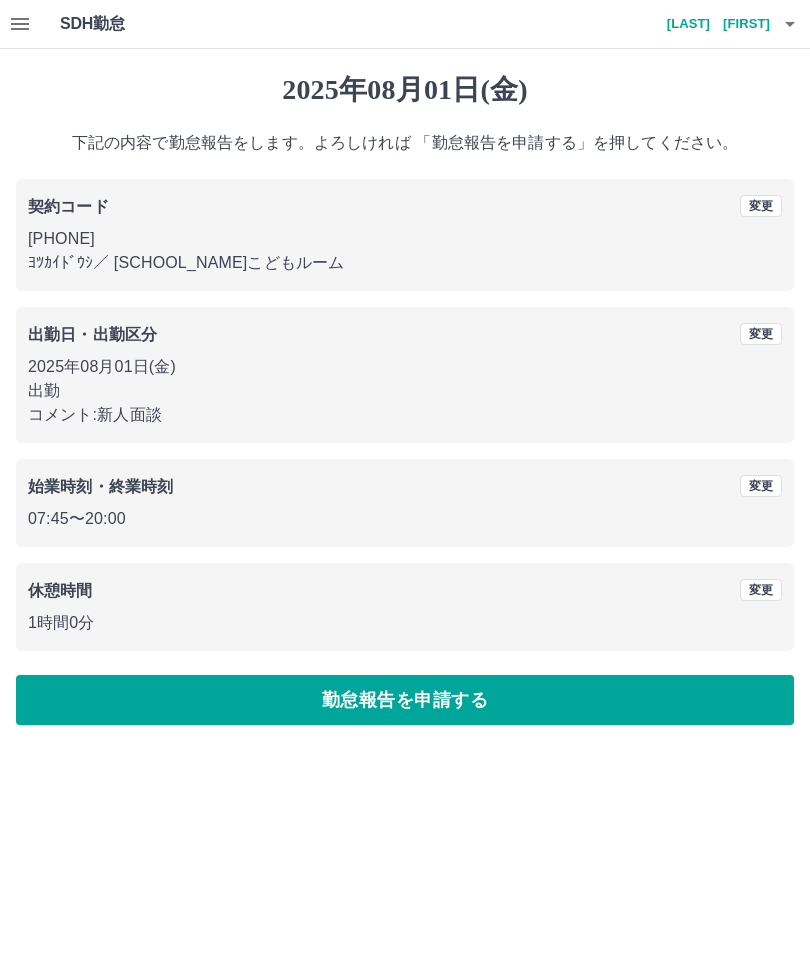 click on "勤怠報告を申請する" at bounding box center [405, 700] 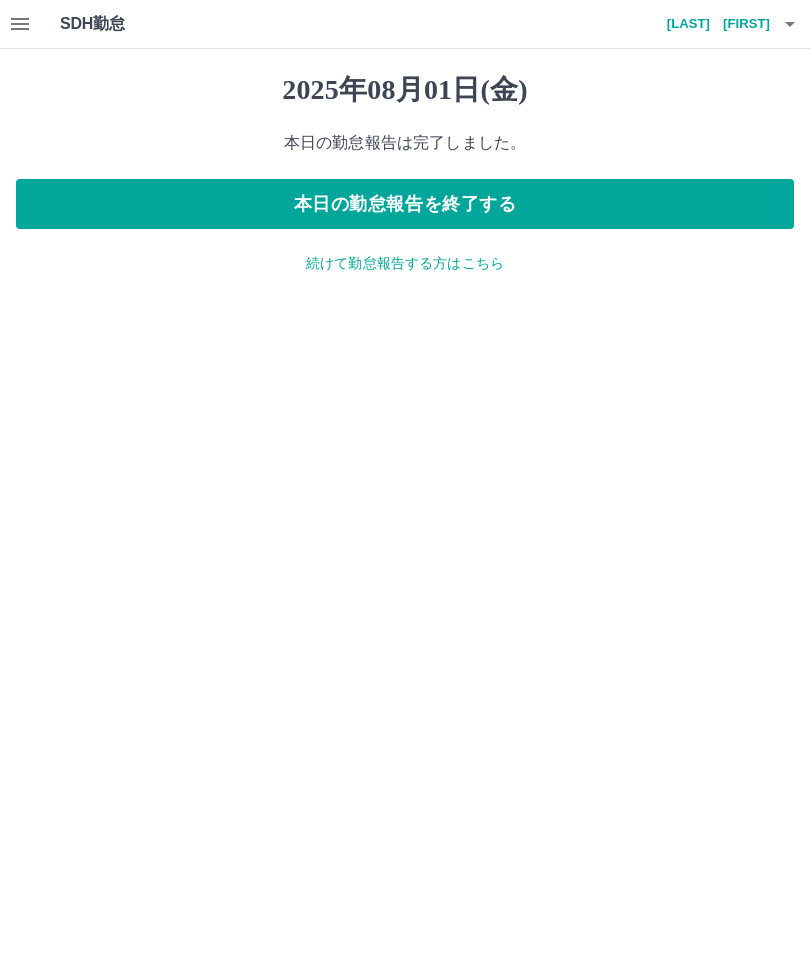 click on "続けて勤怠報告する方はこちら" at bounding box center (405, 263) 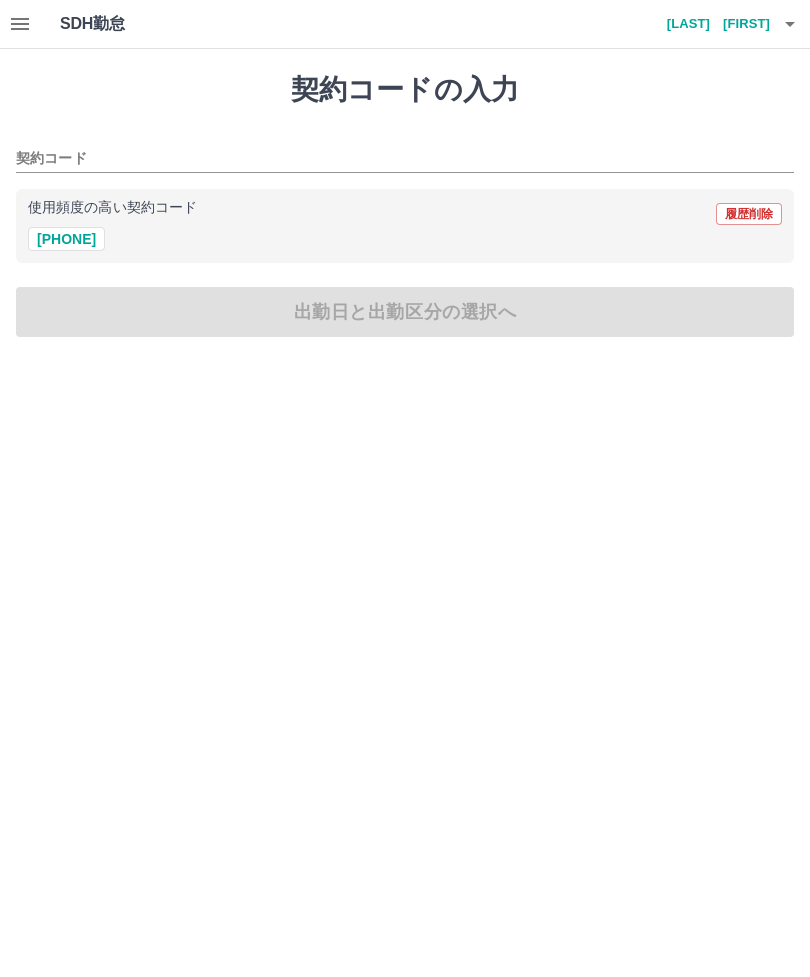 click on "[PHONE]" at bounding box center [66, 239] 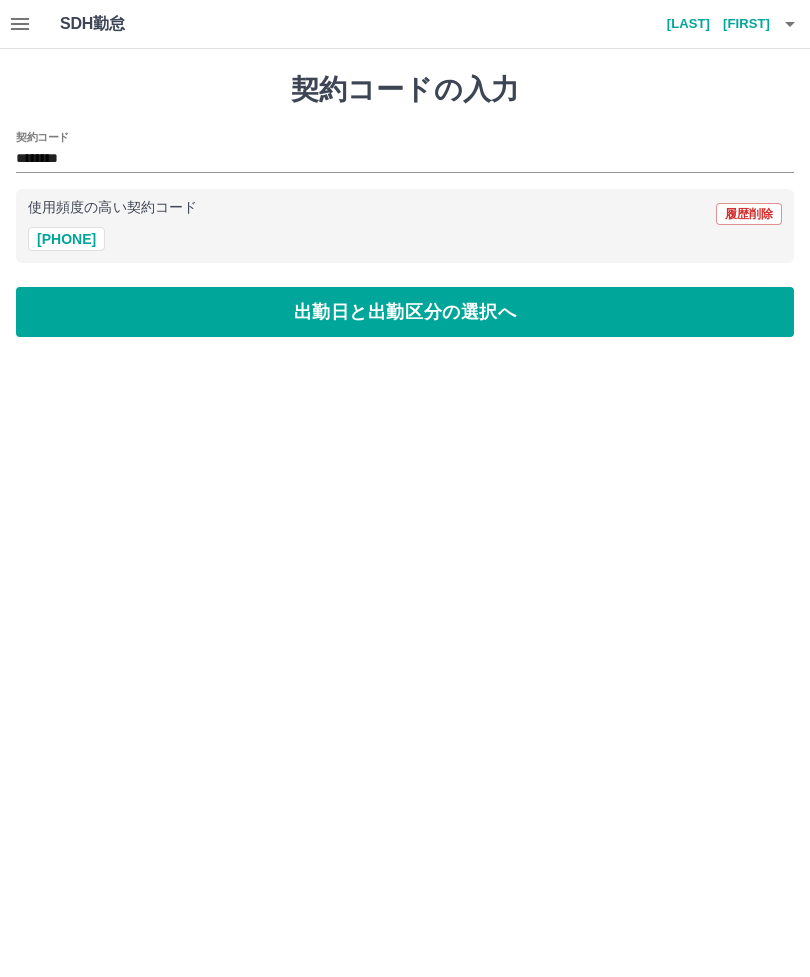 click on "出勤日と出勤区分の選択へ" at bounding box center (405, 312) 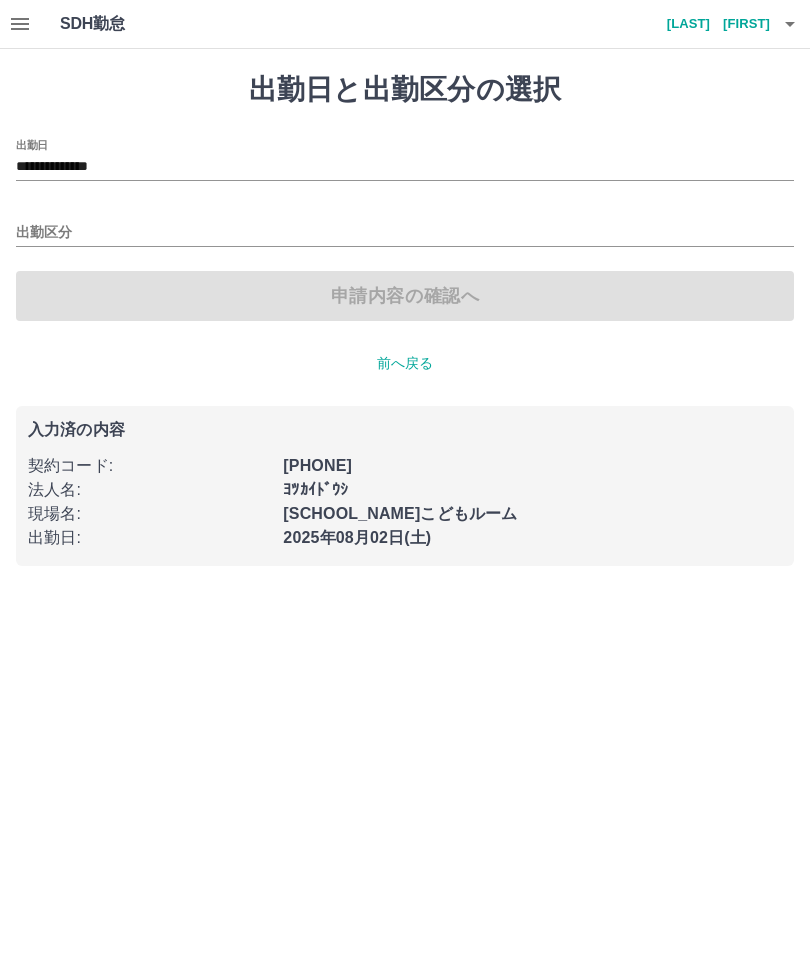 click on "**********" at bounding box center (405, 167) 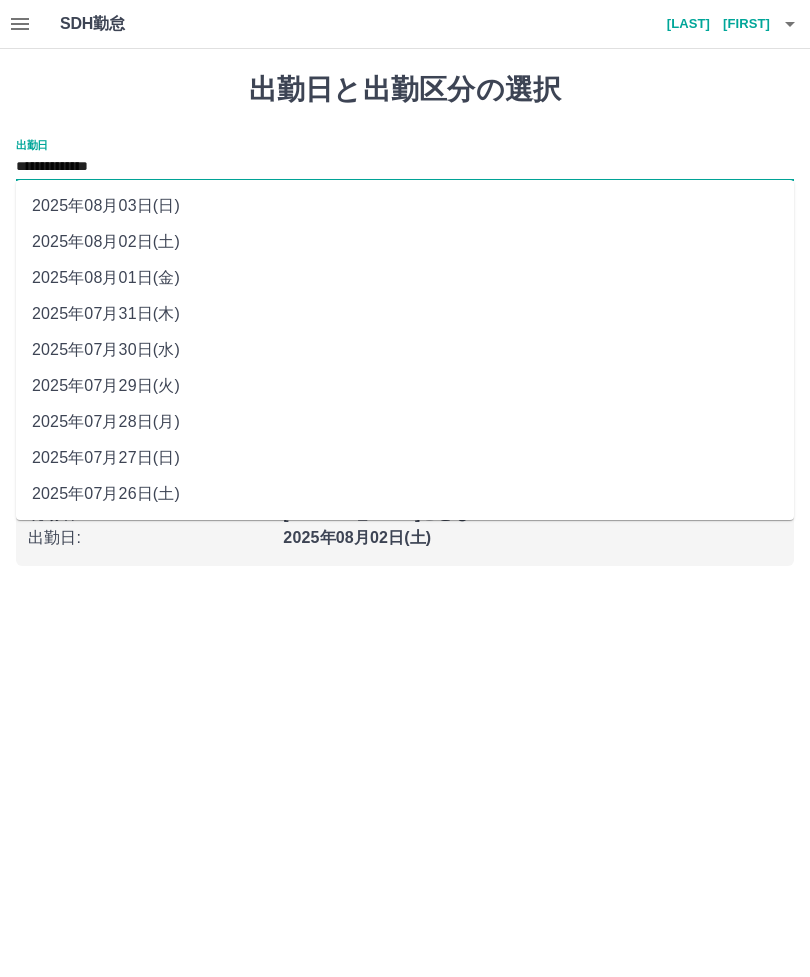 click on "2025年08月02日(土)" at bounding box center (405, 242) 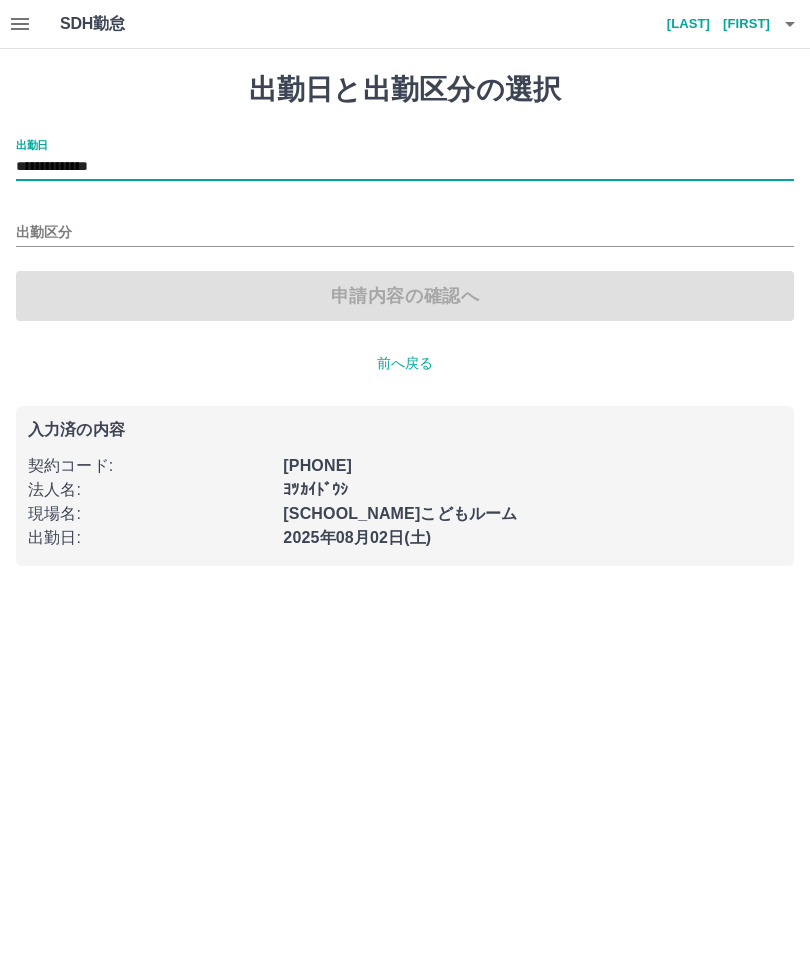 click on "出勤区分" at bounding box center (405, 233) 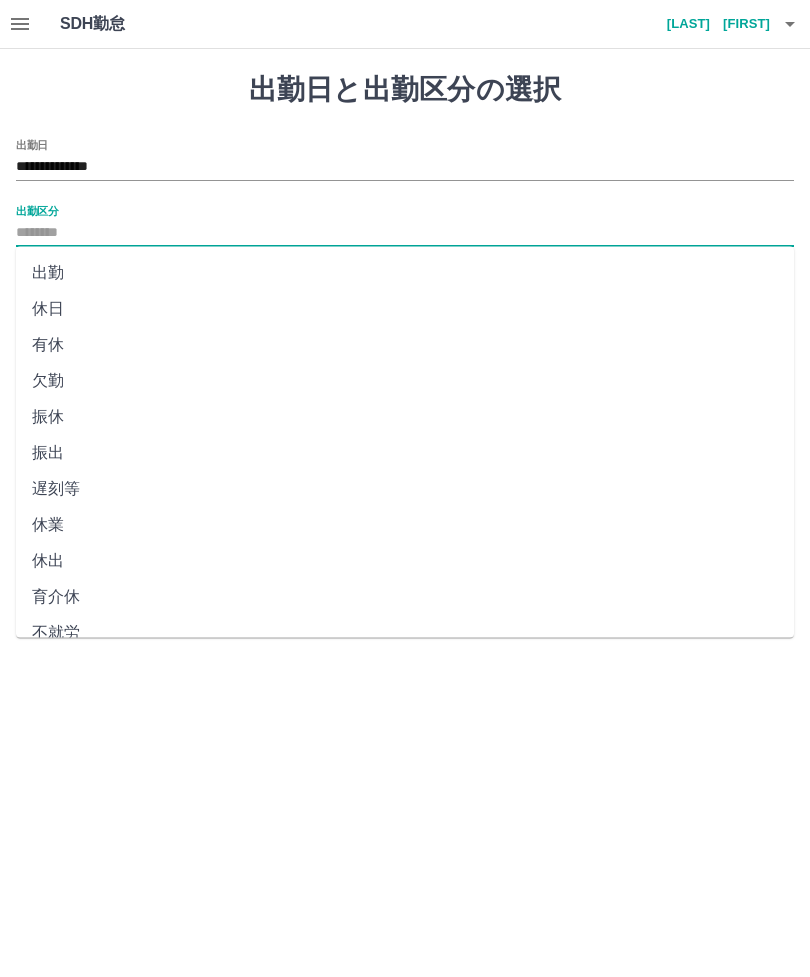 click on "休日" at bounding box center (405, 309) 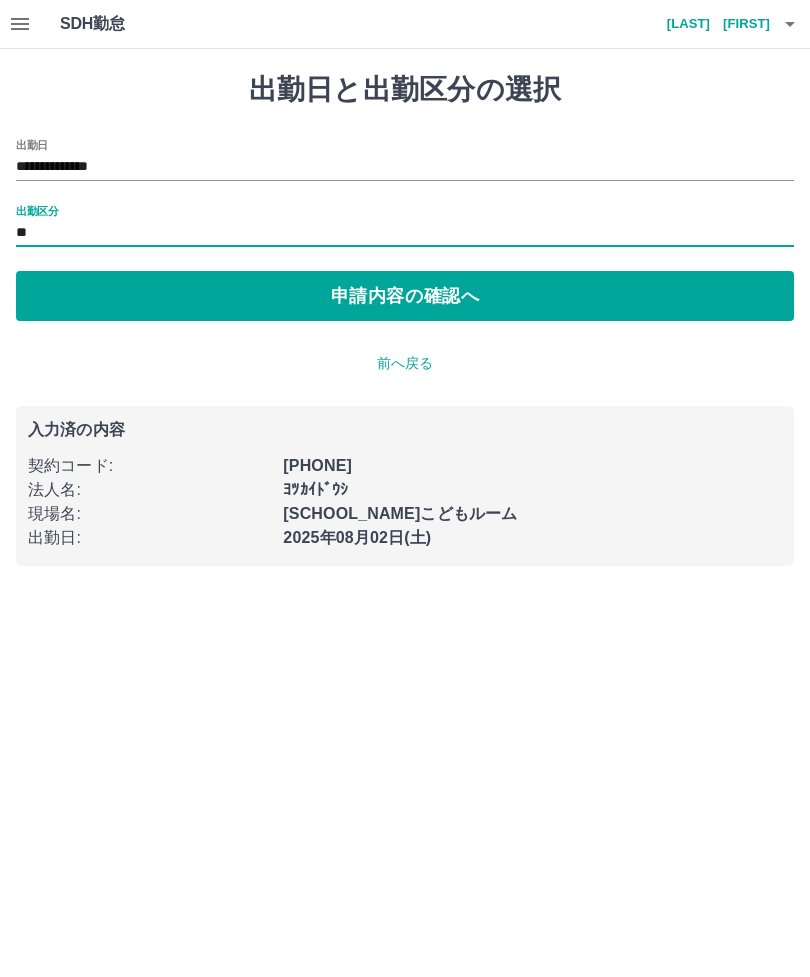type on "**" 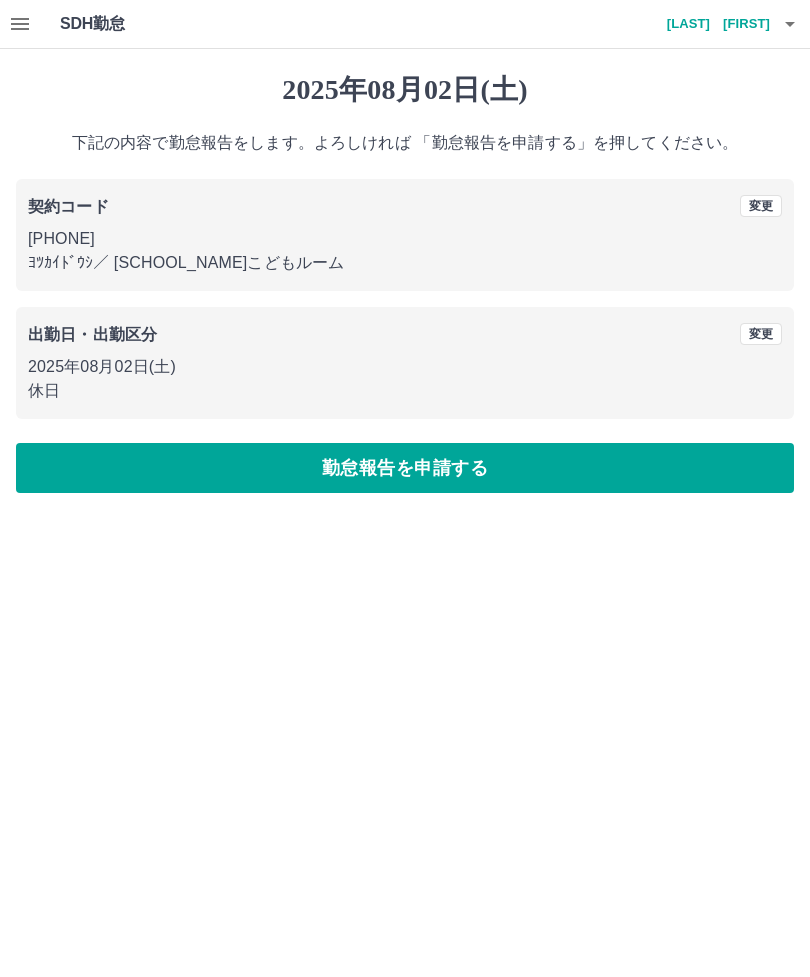 click on "勤怠報告を申請する" at bounding box center [405, 468] 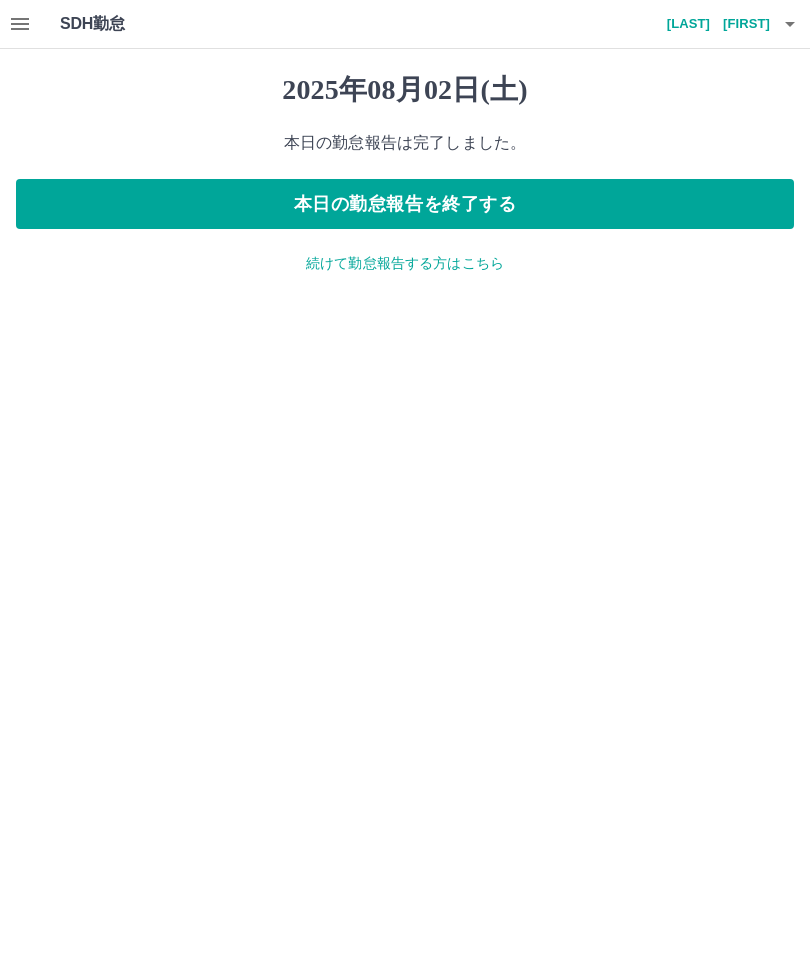 click on "続けて勤怠報告する方はこちら" at bounding box center [405, 263] 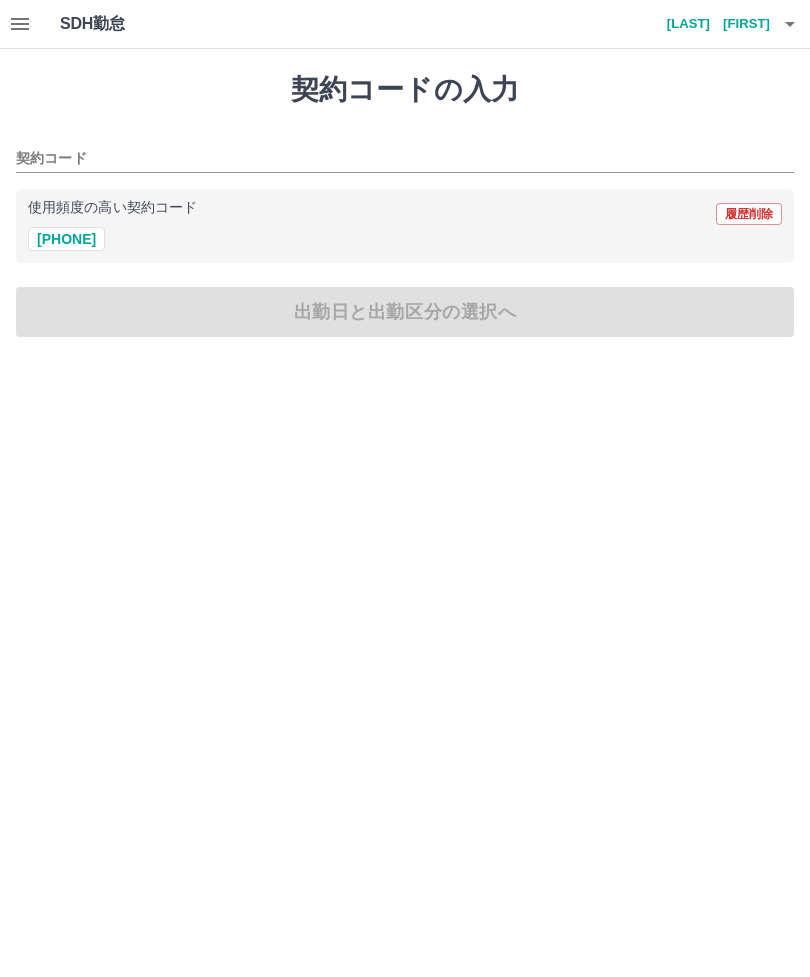 click on "[PHONE]" at bounding box center (66, 239) 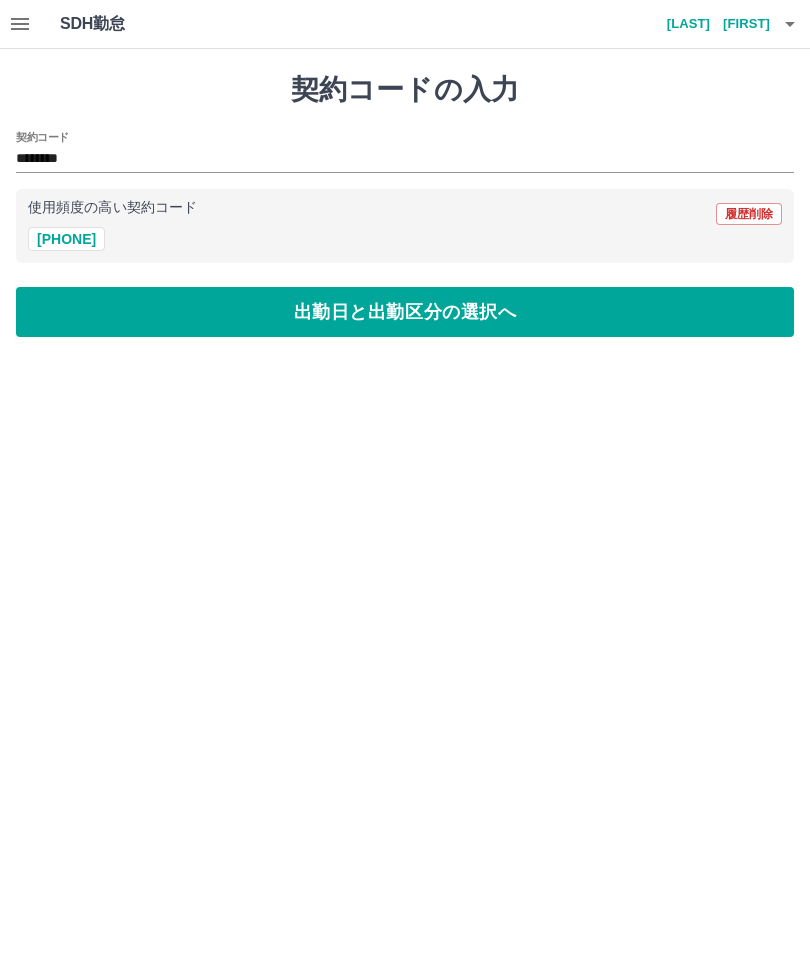 click on "出勤日と出勤区分の選択へ" at bounding box center (405, 312) 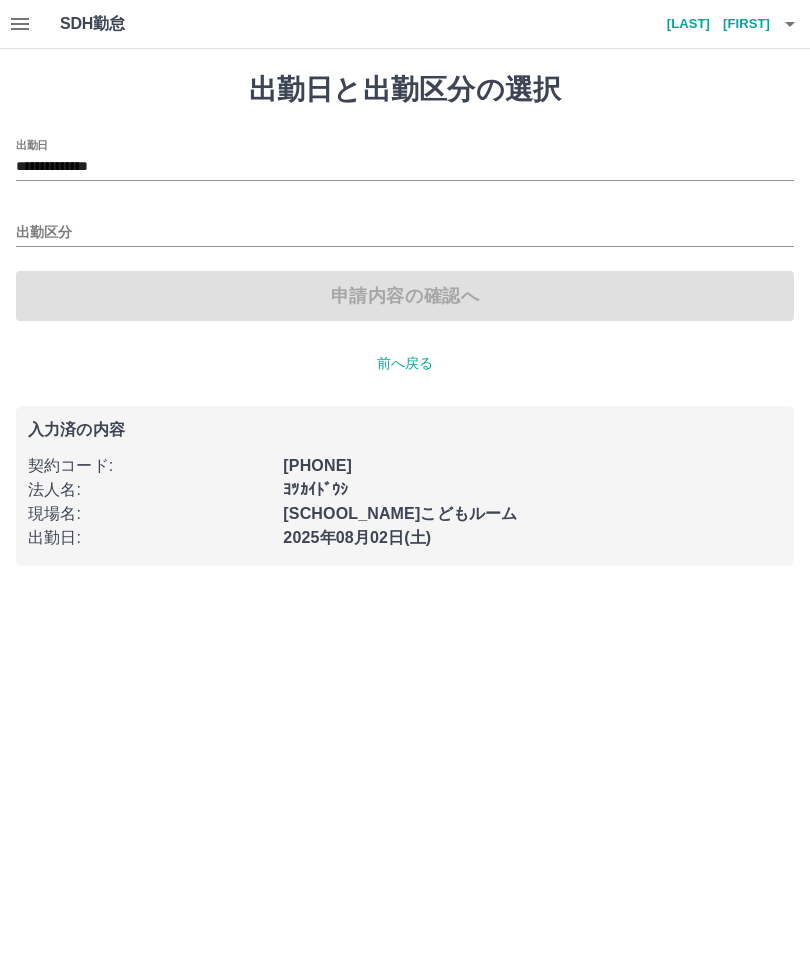 click on "**********" at bounding box center [405, 167] 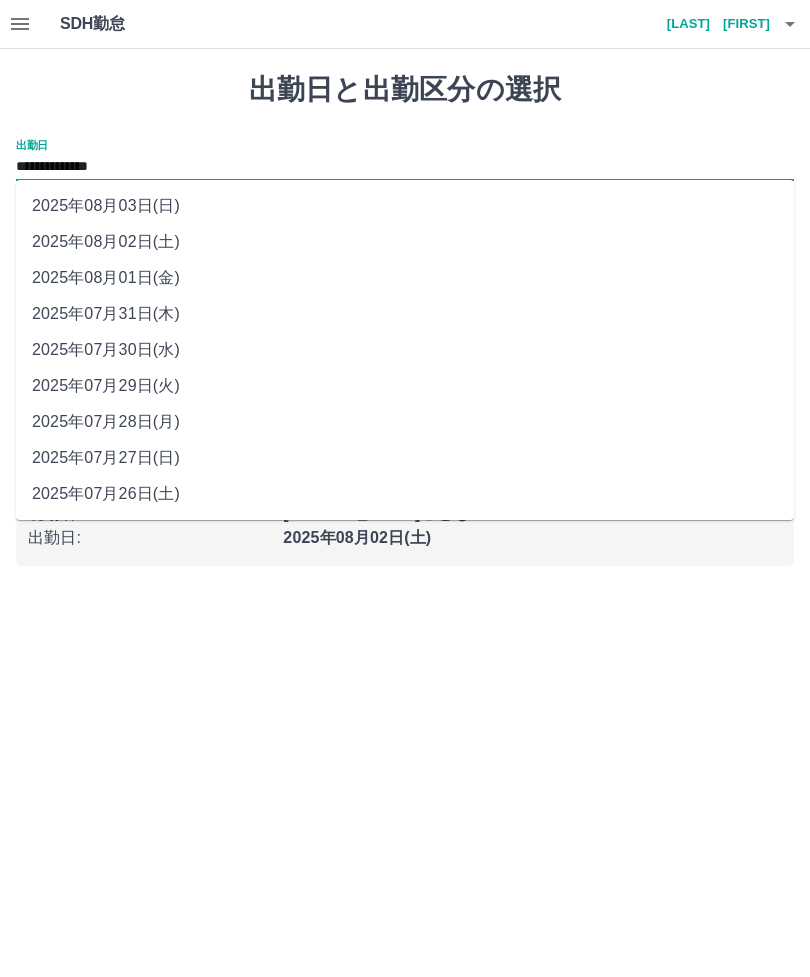 click on "2025年08月03日(日)" at bounding box center (405, 206) 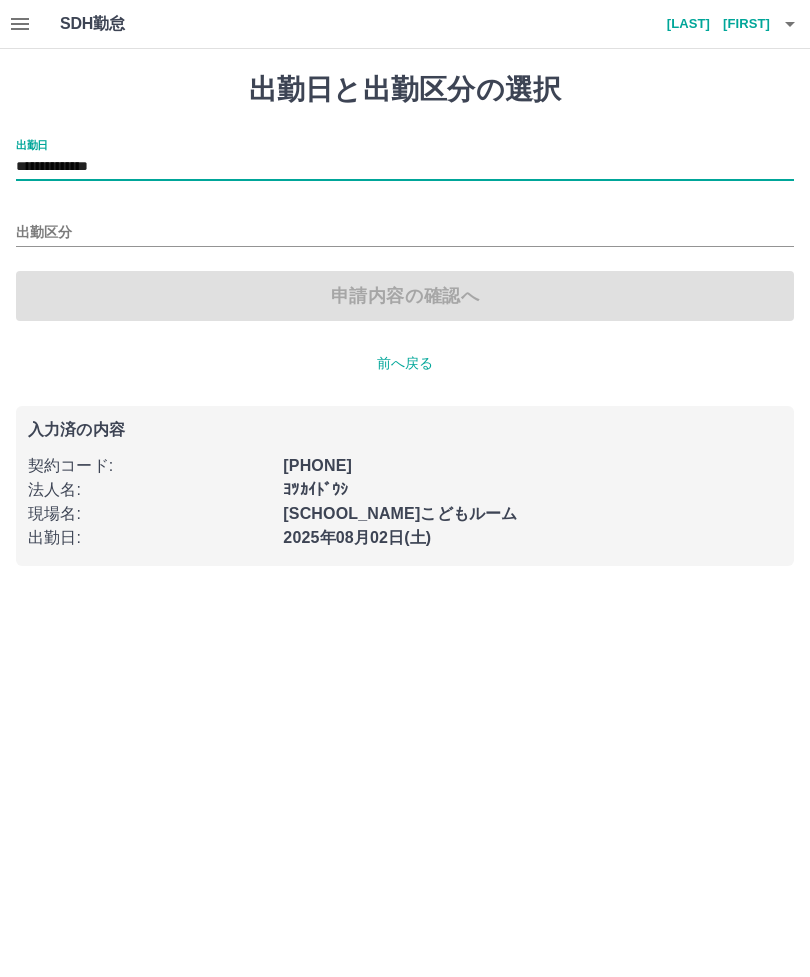 click on "出勤区分" at bounding box center (405, 233) 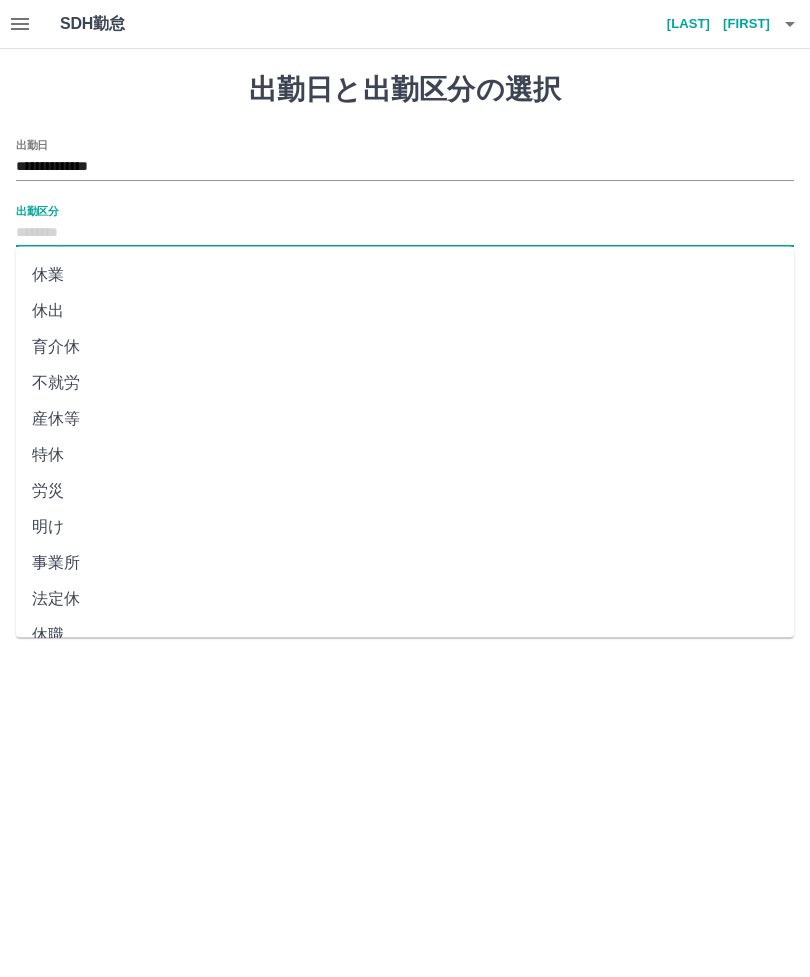 scroll, scrollTop: 248, scrollLeft: 0, axis: vertical 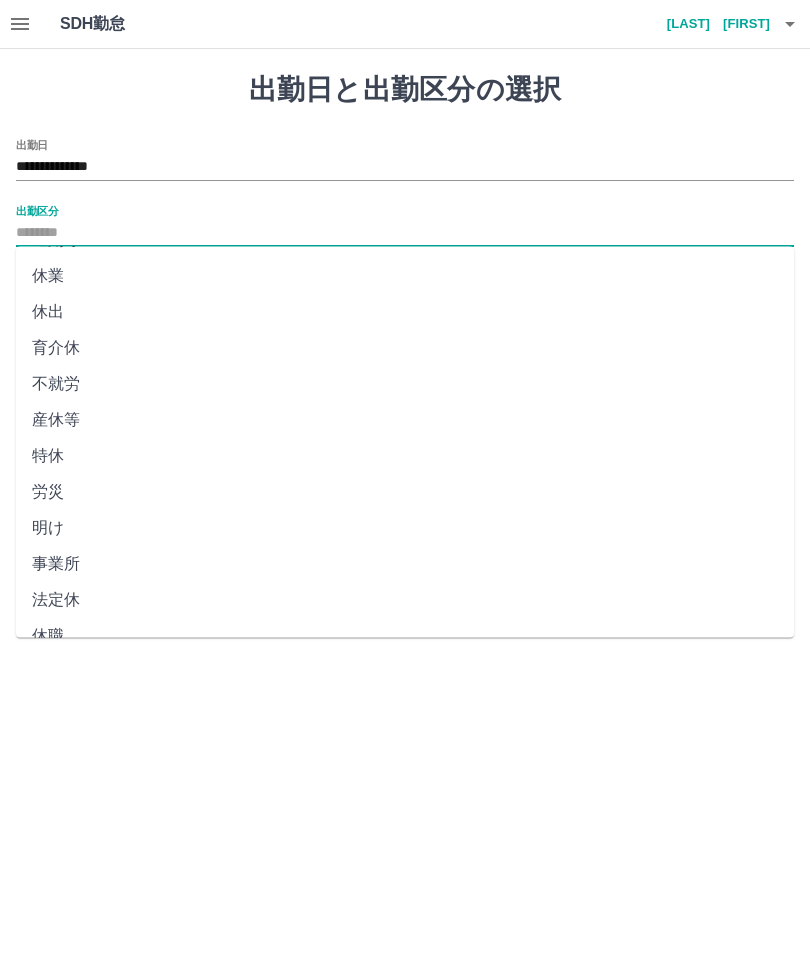 click on "法定休" at bounding box center [405, 601] 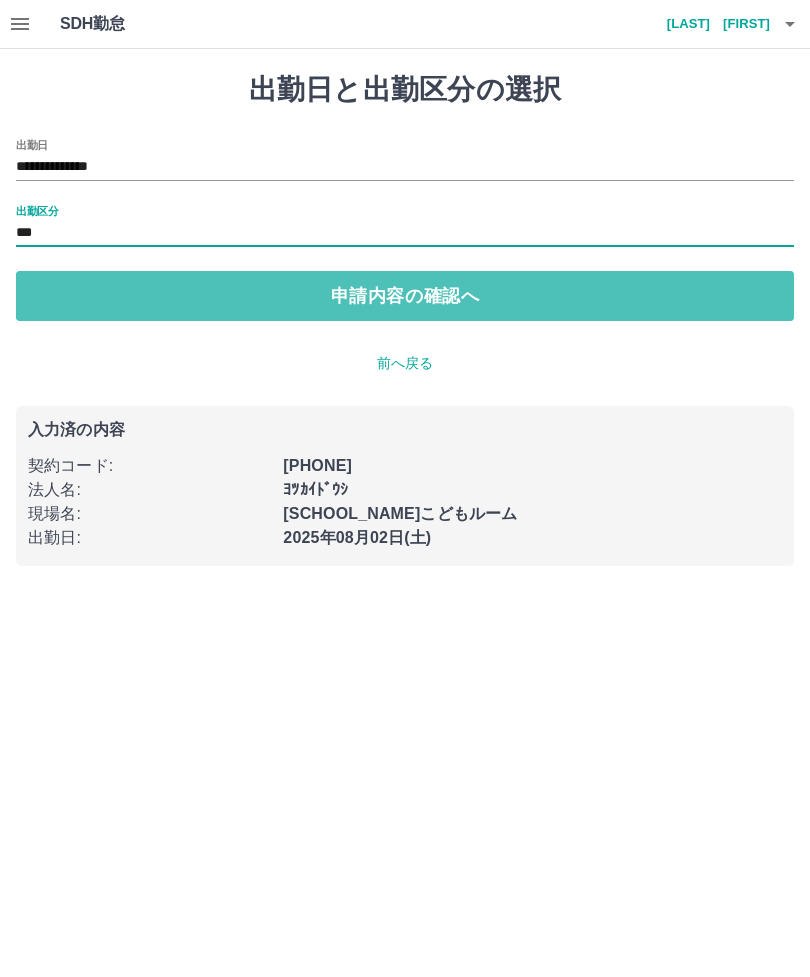 click on "申請内容の確認へ" at bounding box center (405, 296) 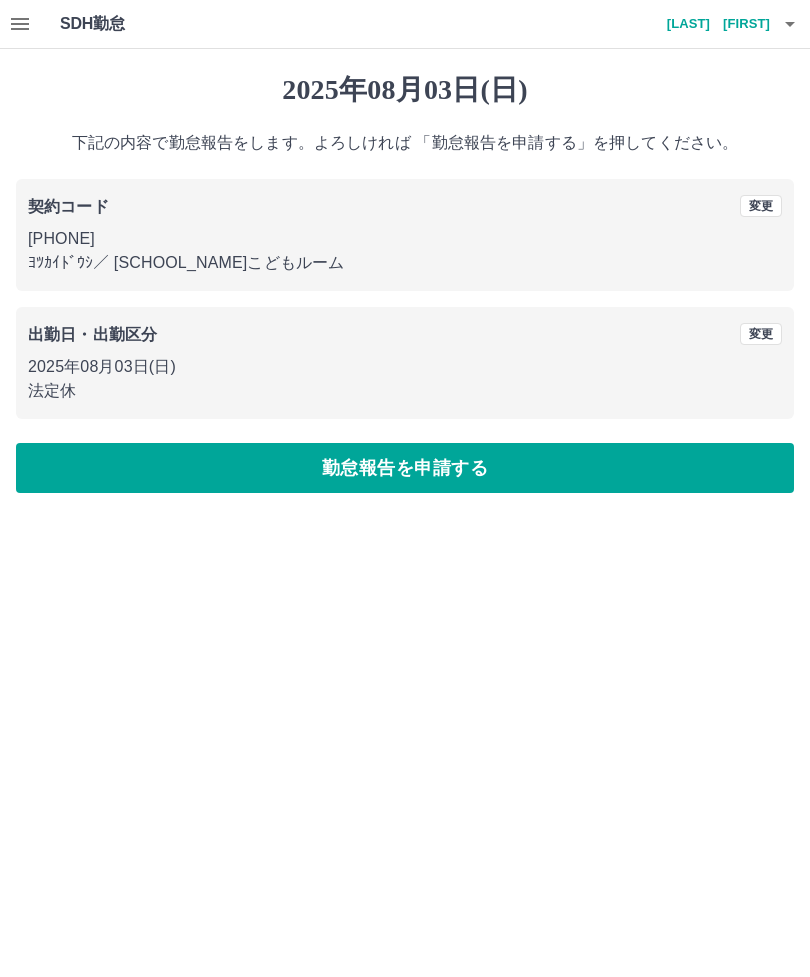 click on "勤怠報告を申請する" at bounding box center [405, 468] 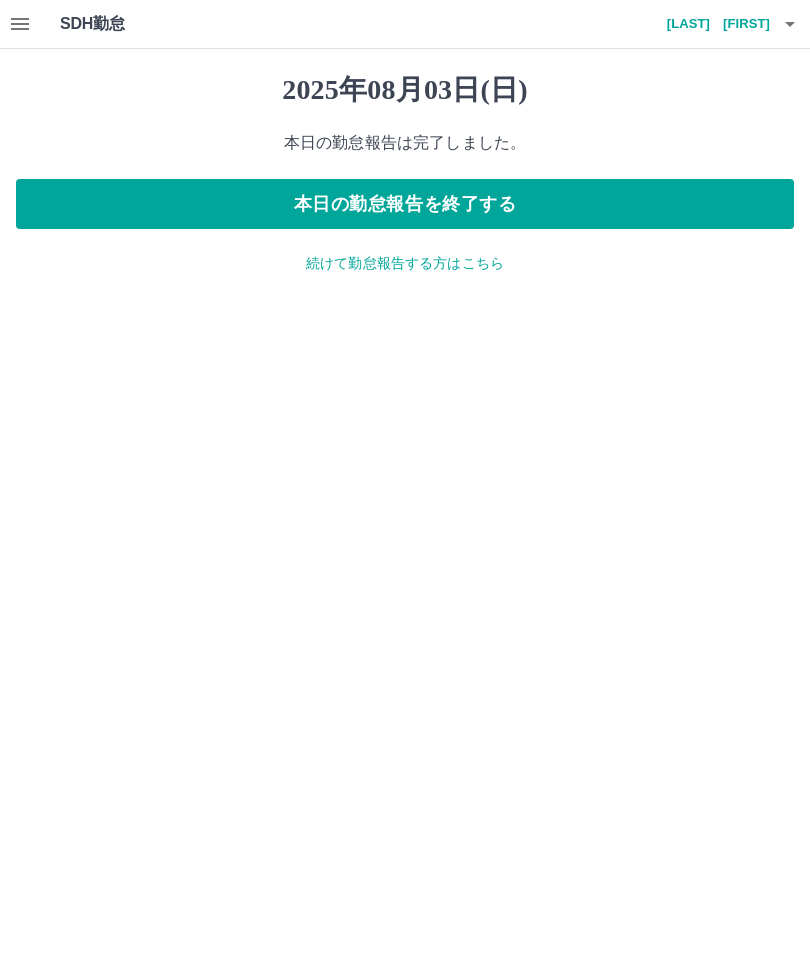 click at bounding box center (20, 24) 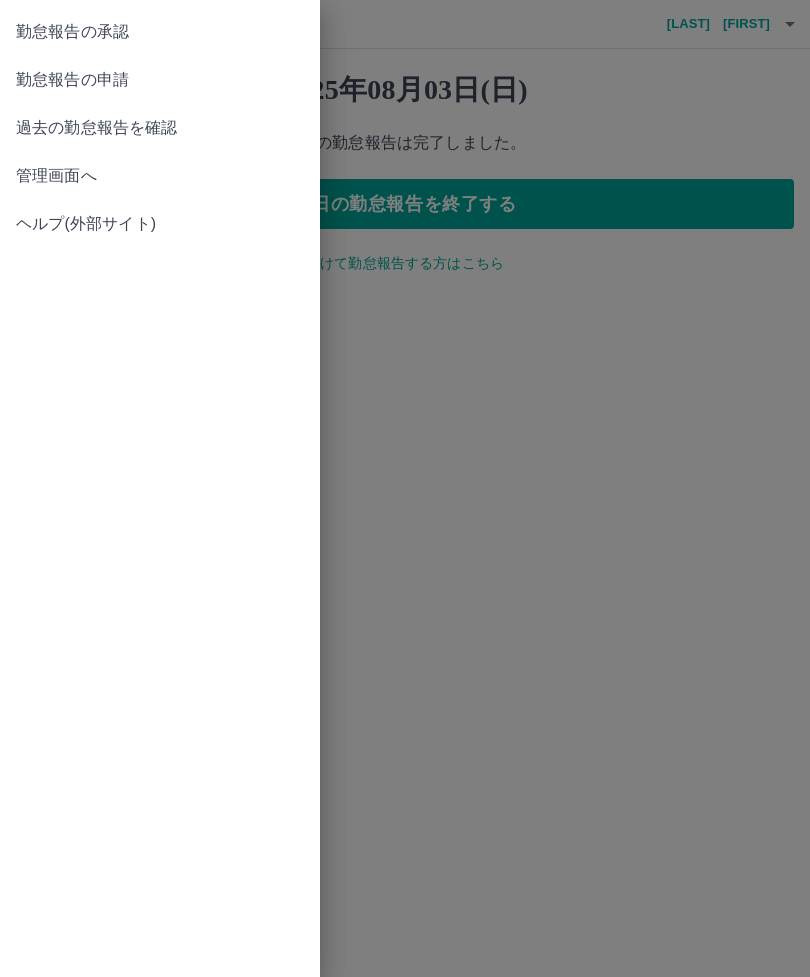 click on "勤怠報告の承認" at bounding box center (160, 32) 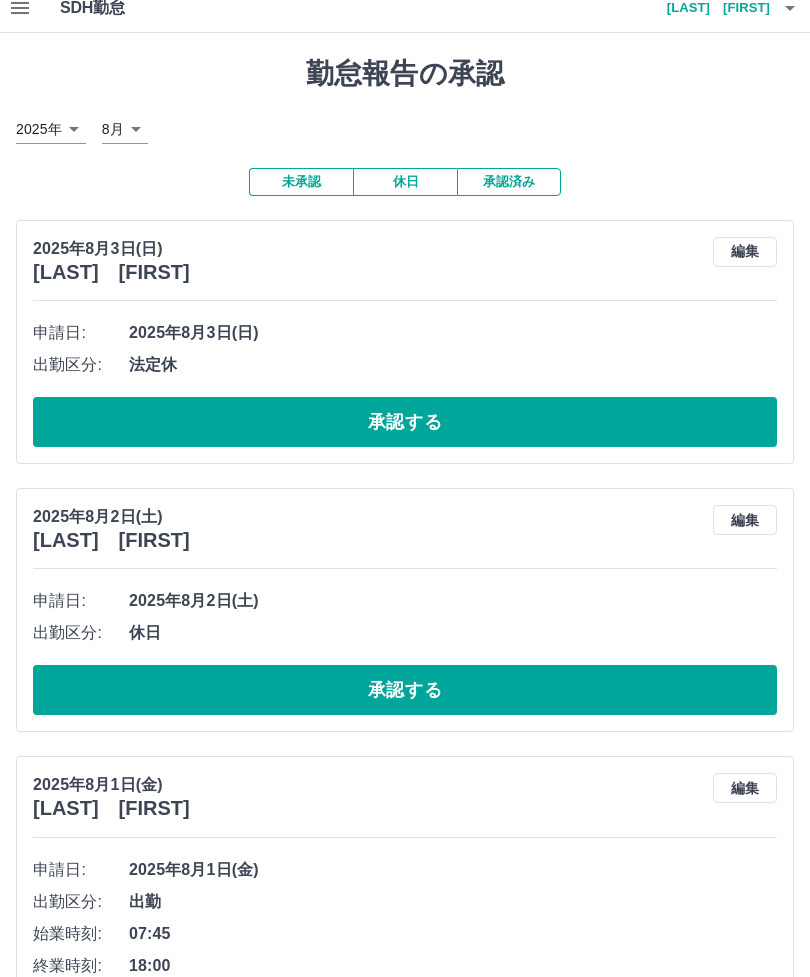 scroll, scrollTop: 0, scrollLeft: 0, axis: both 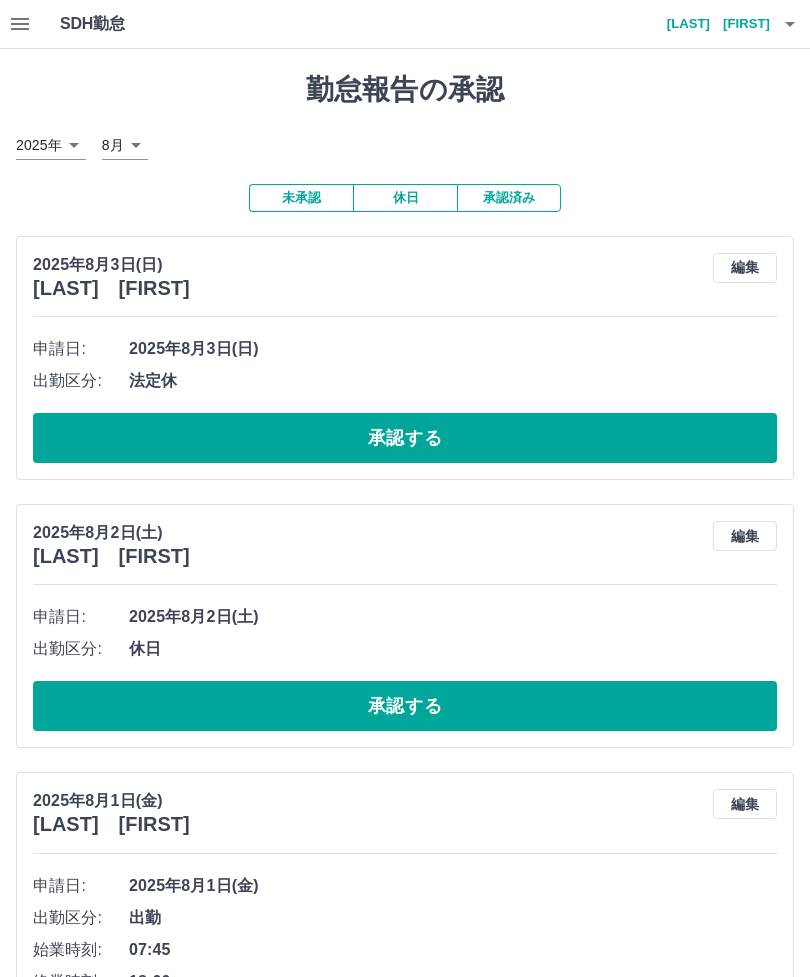 click at bounding box center (790, 24) 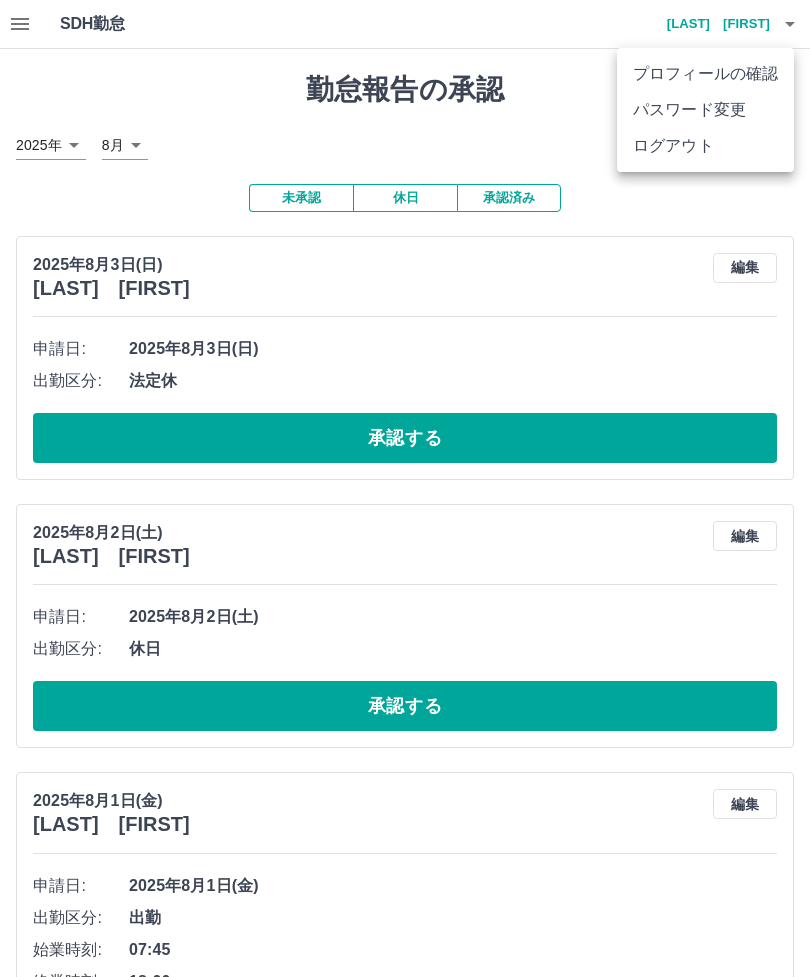 click on "ログアウト" at bounding box center [705, 146] 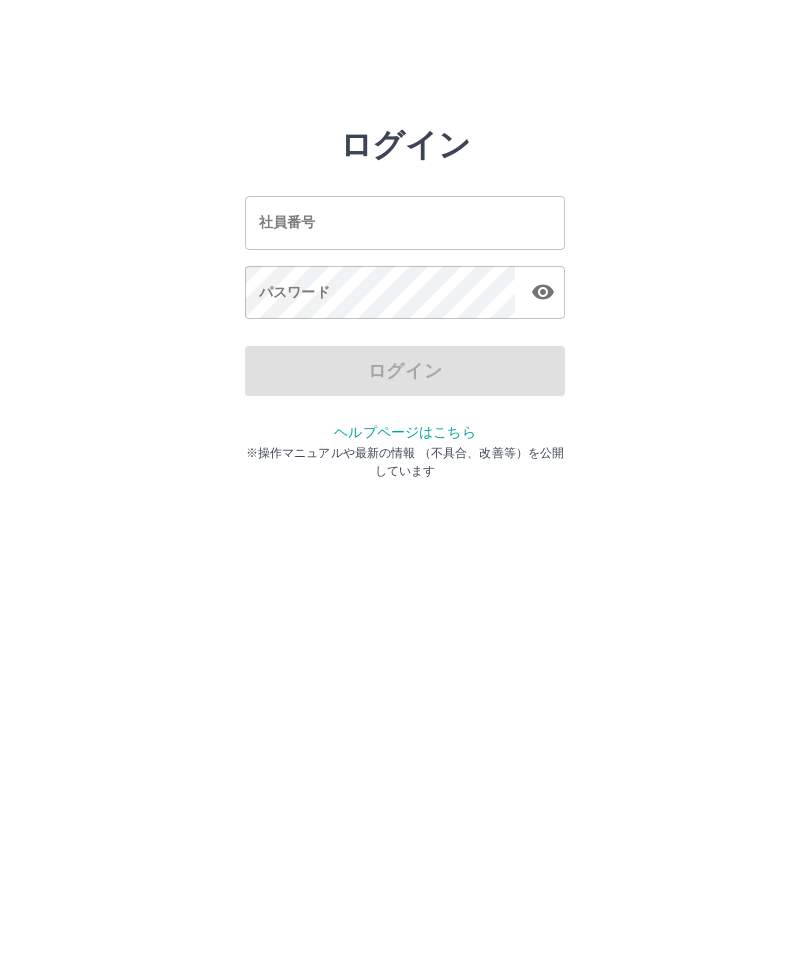 scroll, scrollTop: 0, scrollLeft: 0, axis: both 